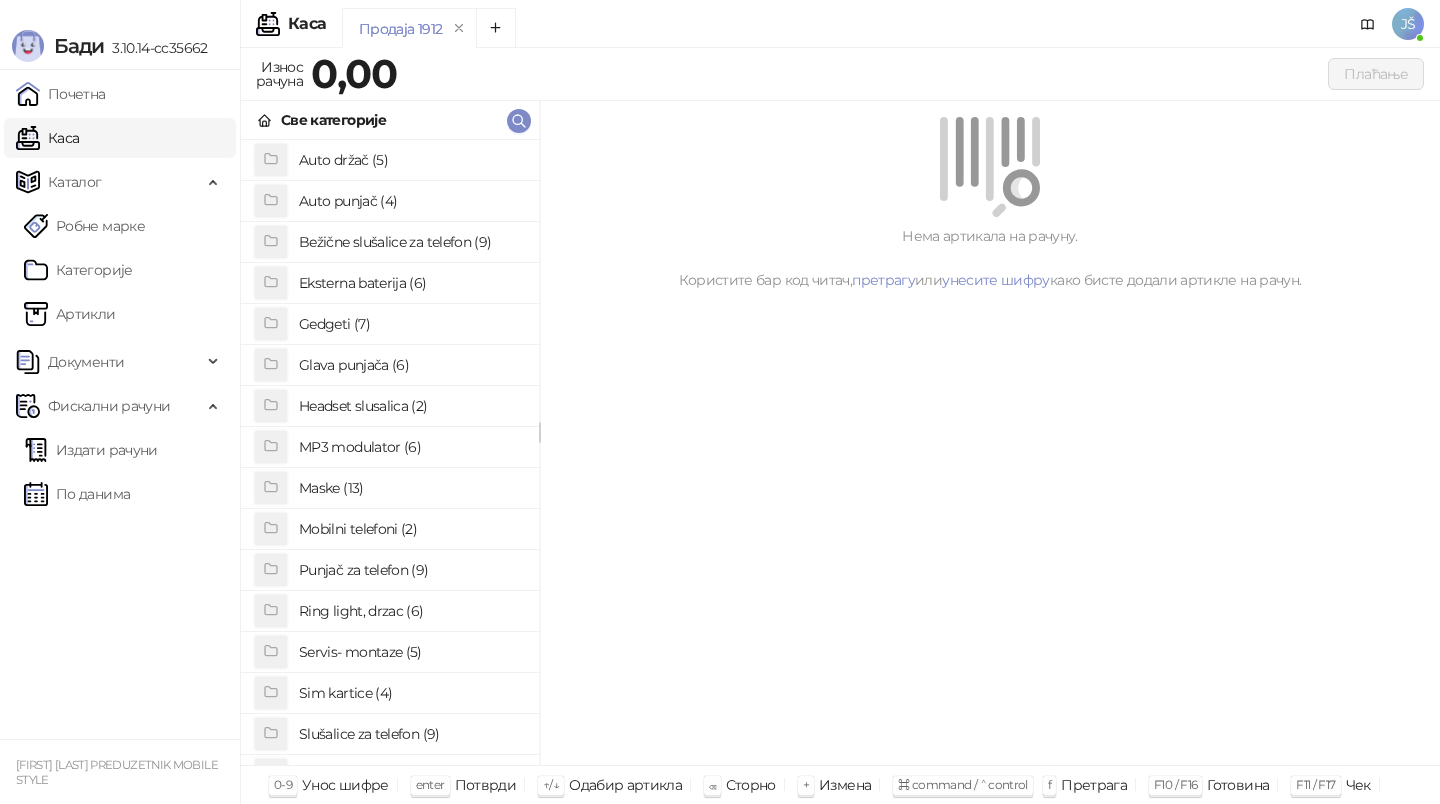 scroll, scrollTop: 0, scrollLeft: 0, axis: both 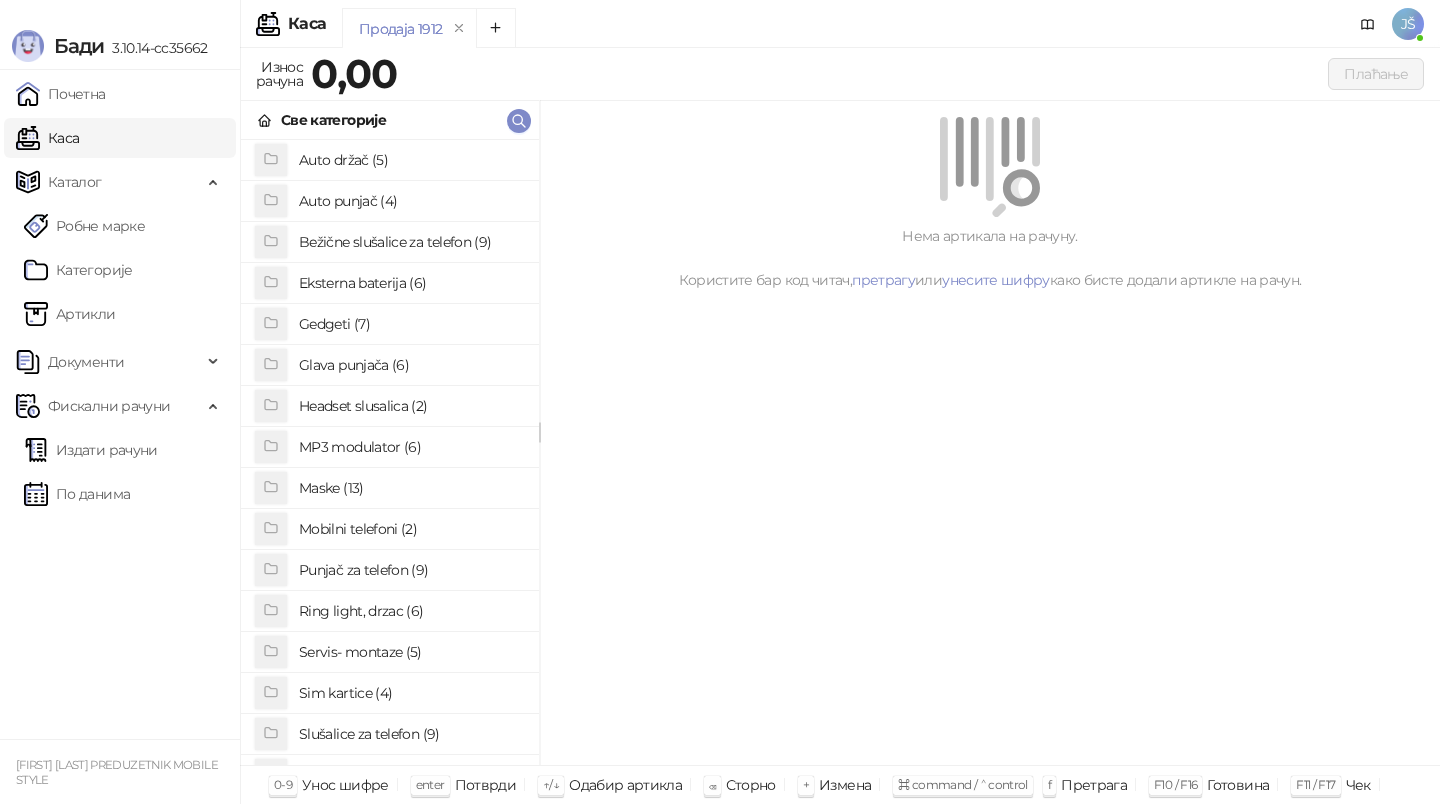 click on "Продаја 1912" at bounding box center (823, 31) 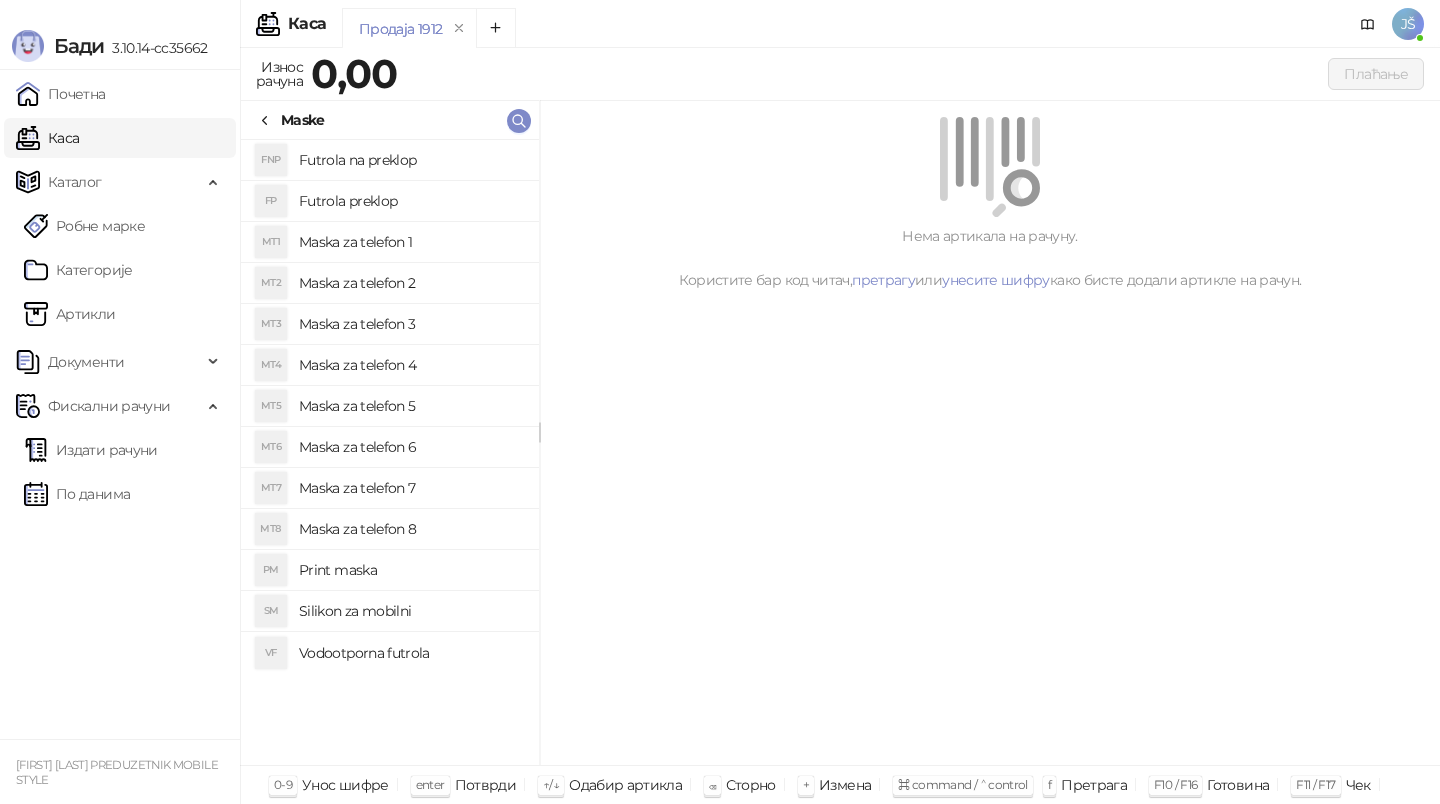 click on "Maska za telefon 4" at bounding box center (411, 365) 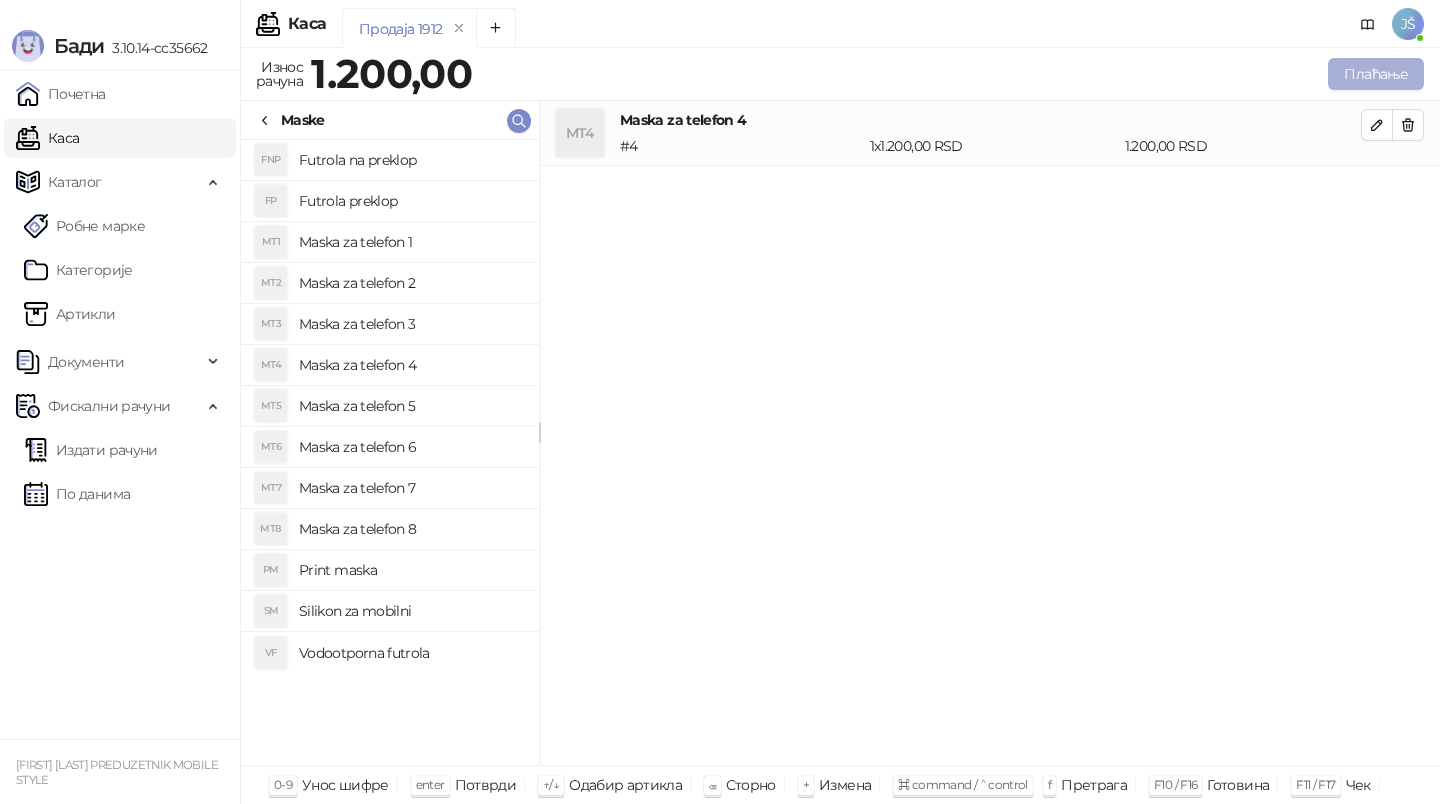 click on "Плаћање" at bounding box center [1376, 74] 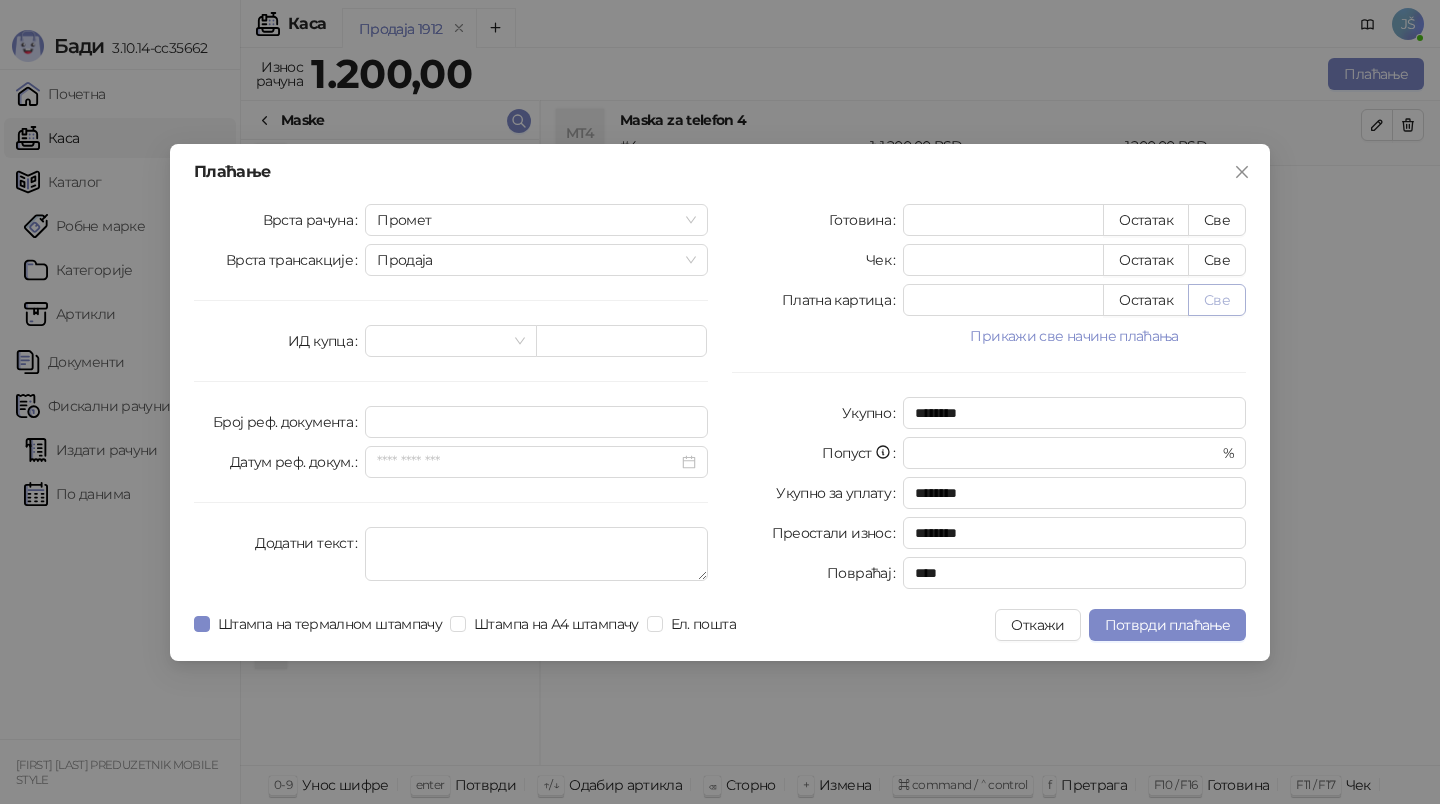 click on "Све" at bounding box center (1217, 300) 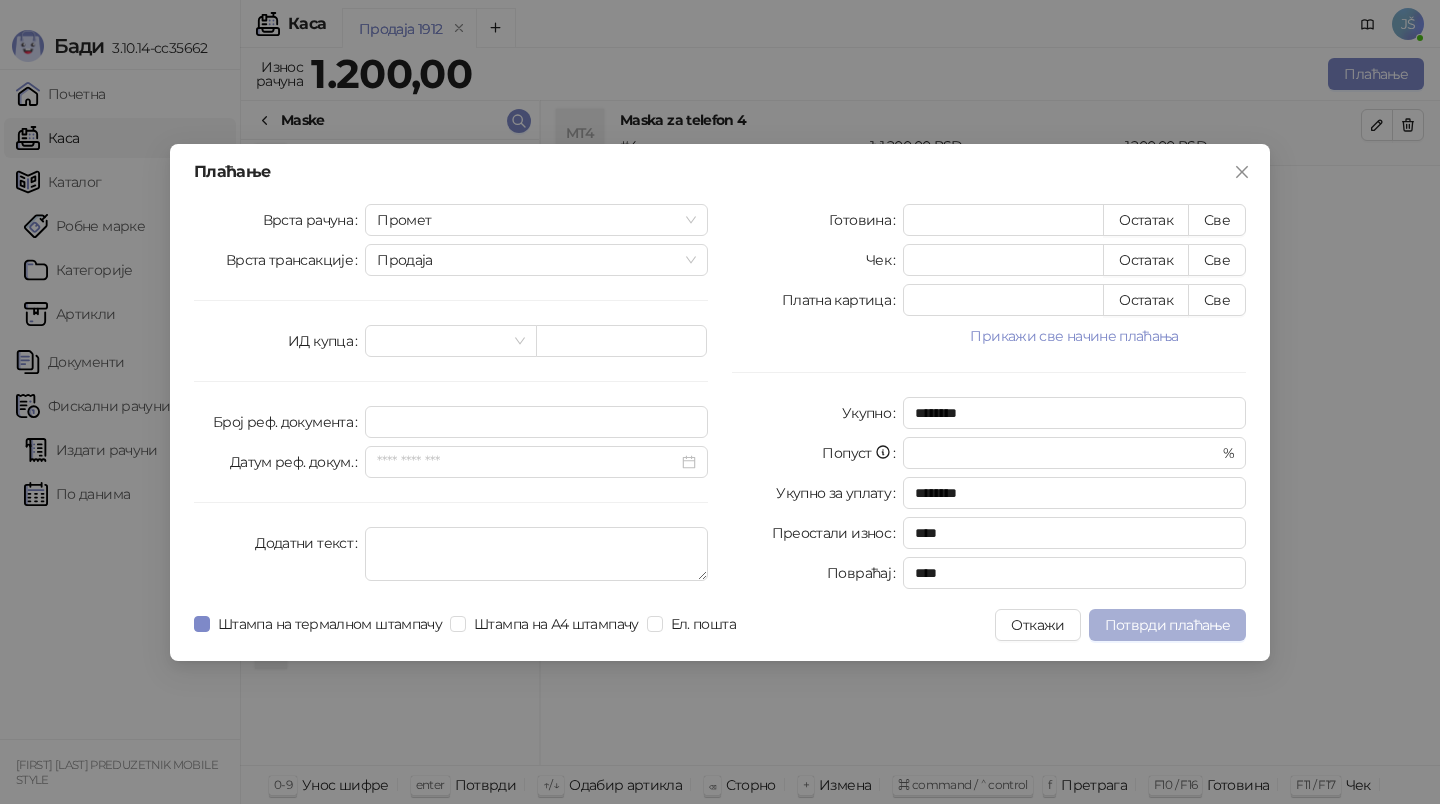 click on "Потврди плаћање" at bounding box center (1167, 625) 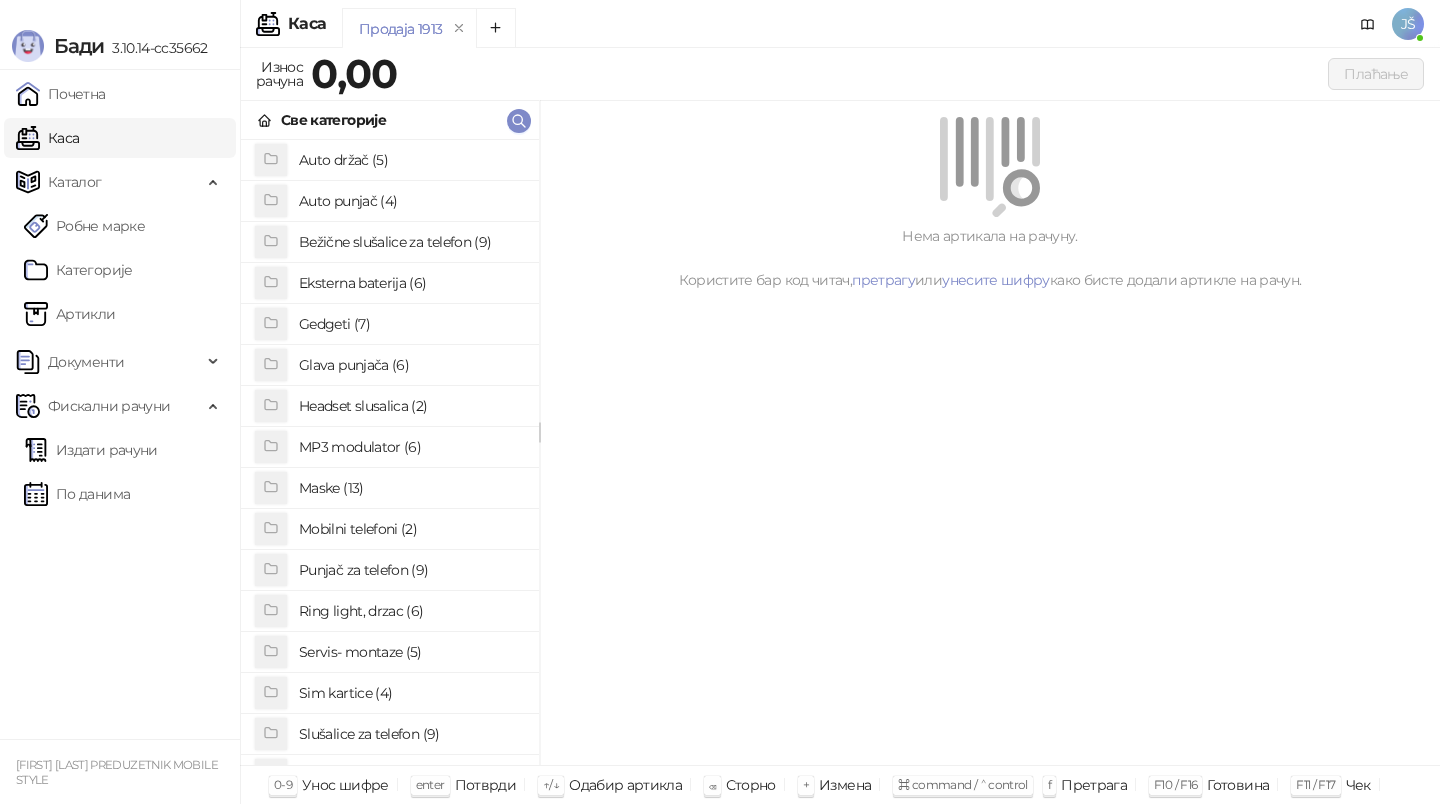 click on "Бади 3.10.14-cc35662" at bounding box center [120, 35] 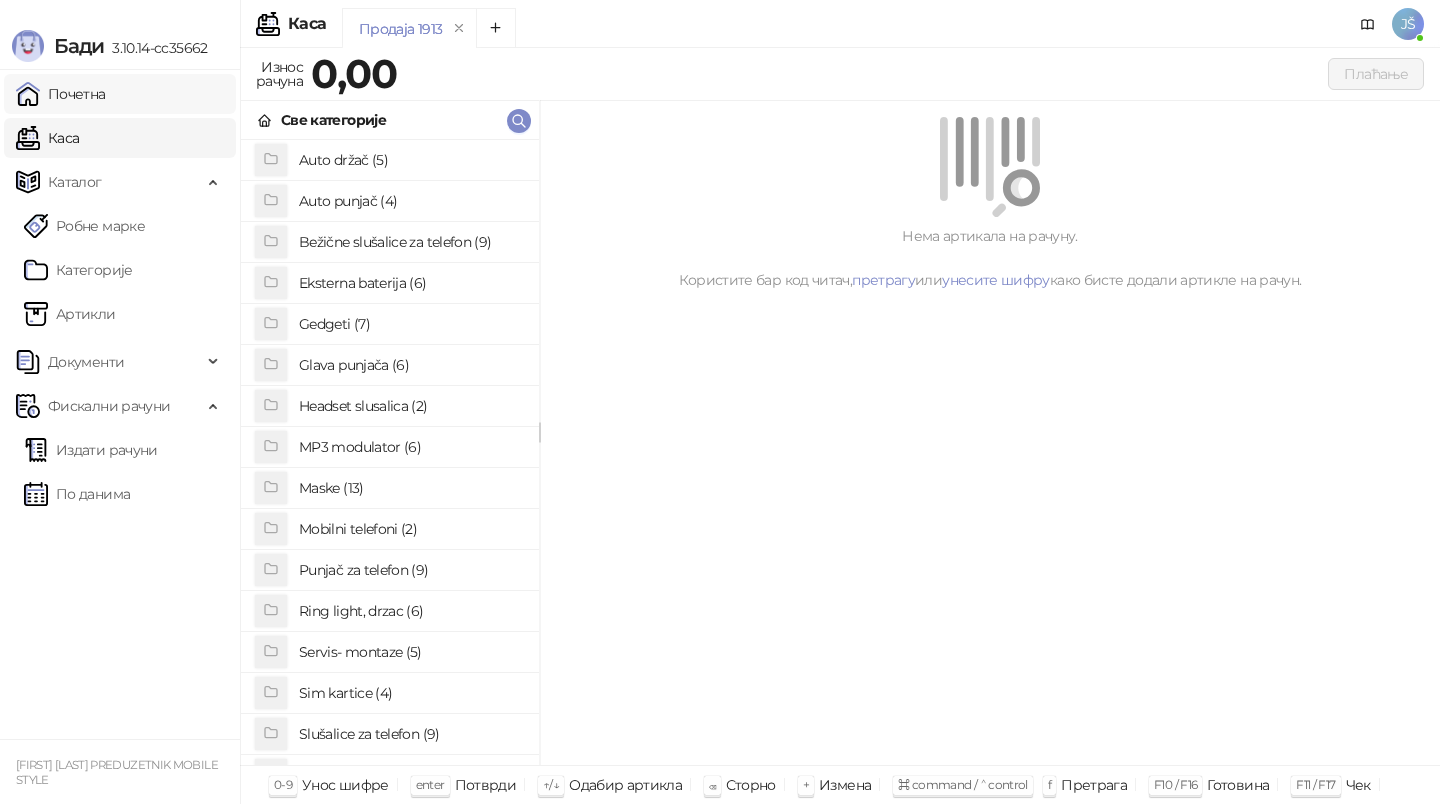 click on "Почетна" at bounding box center (61, 94) 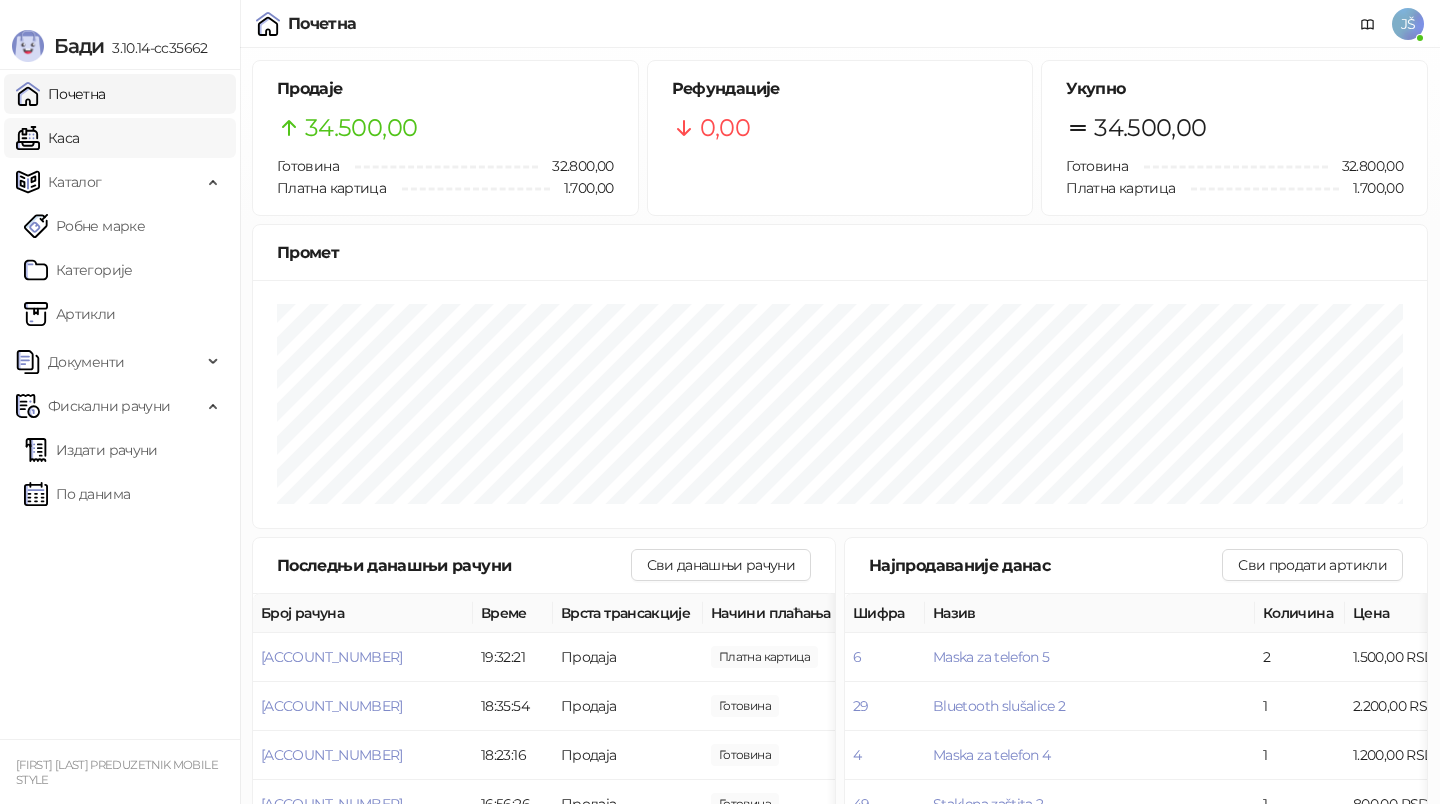click on "Каса" at bounding box center (47, 138) 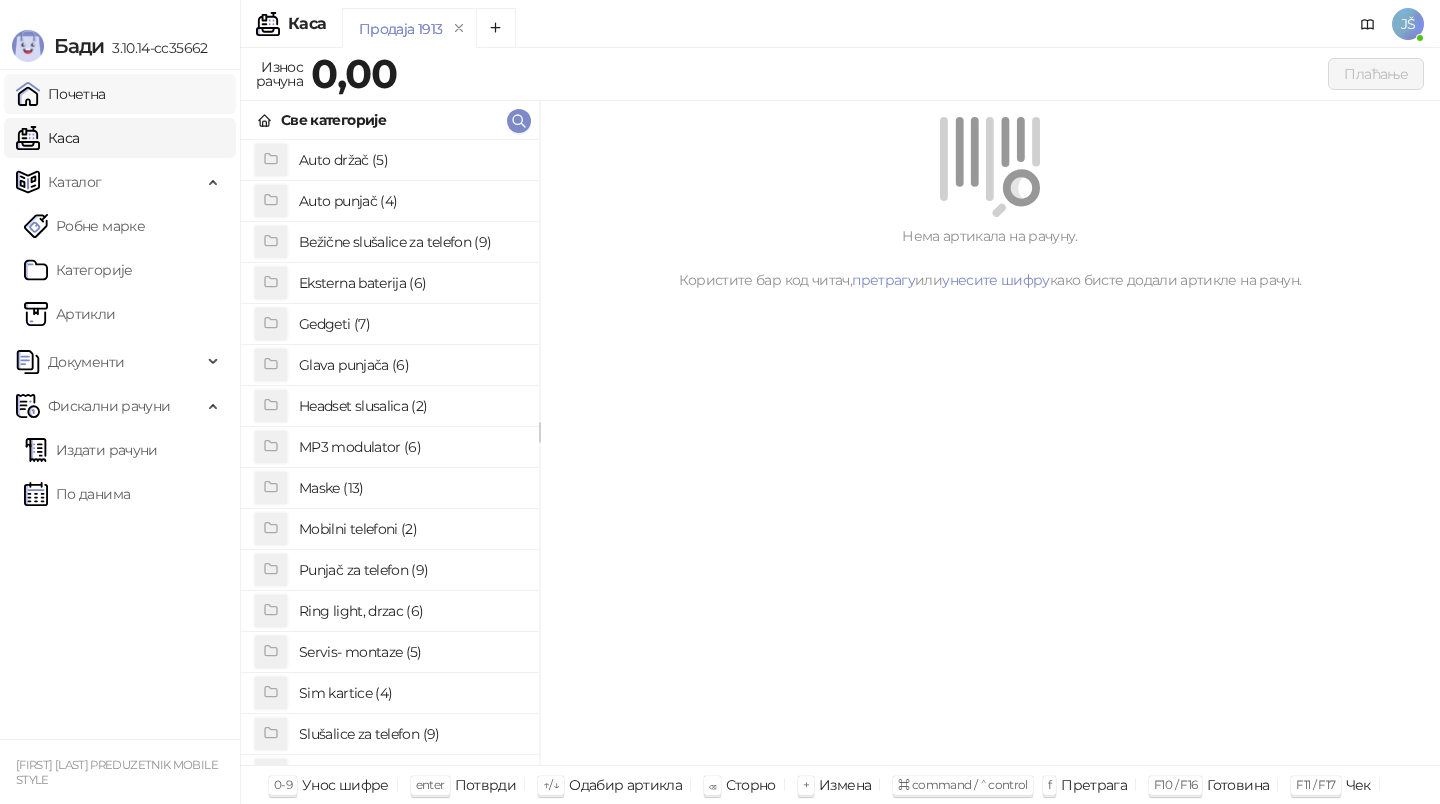 click on "Почетна" at bounding box center (61, 94) 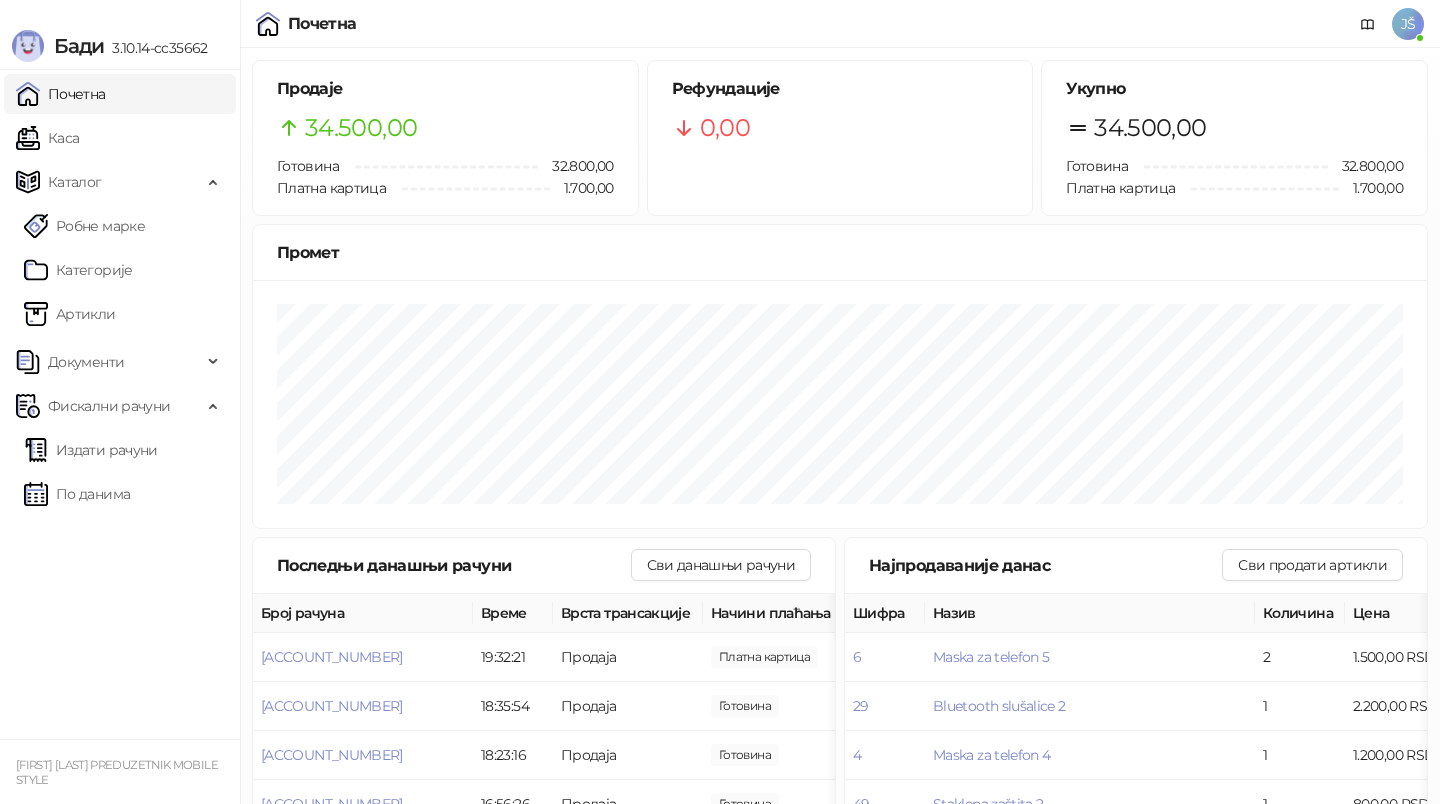 scroll, scrollTop: 1, scrollLeft: 0, axis: vertical 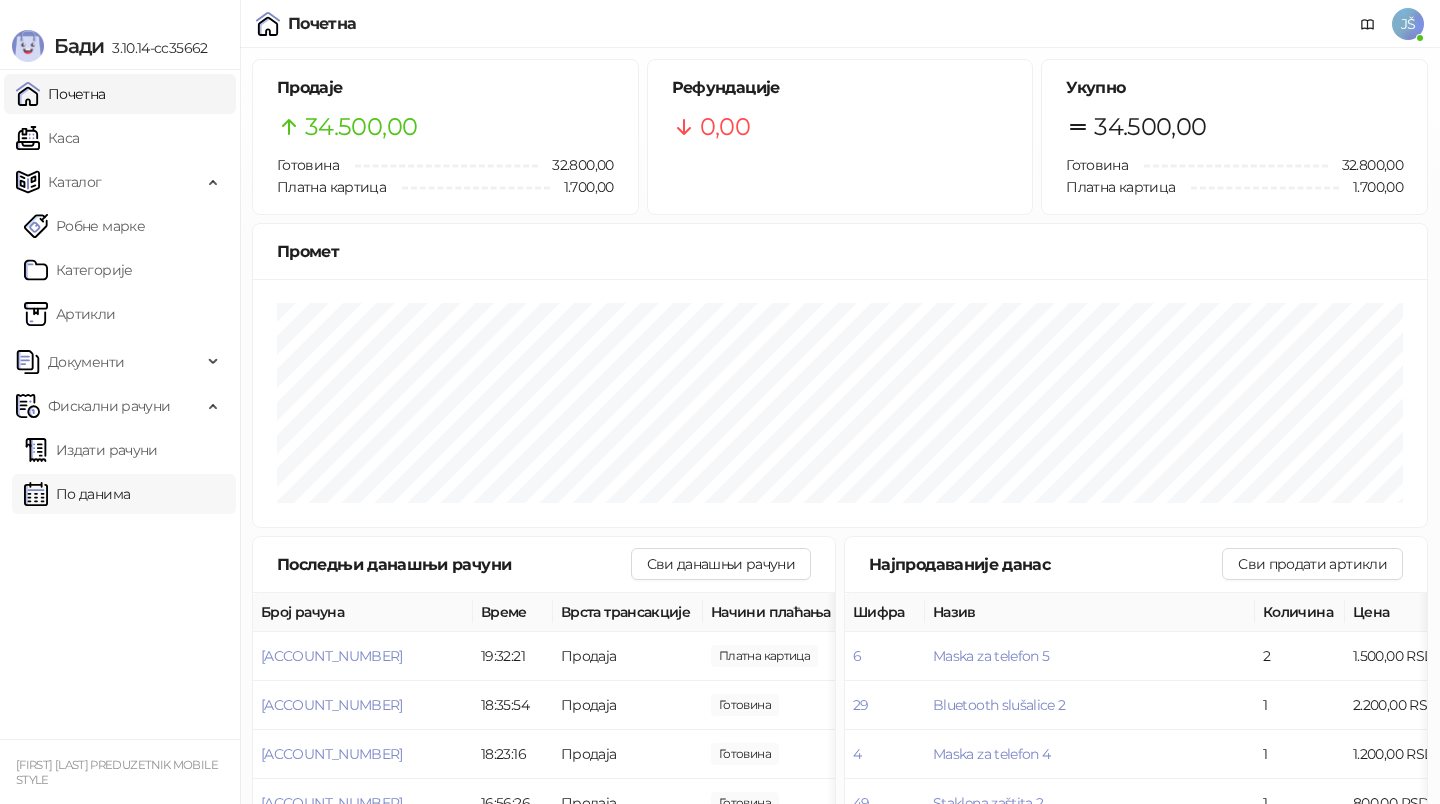 click on "По данима" at bounding box center (77, 494) 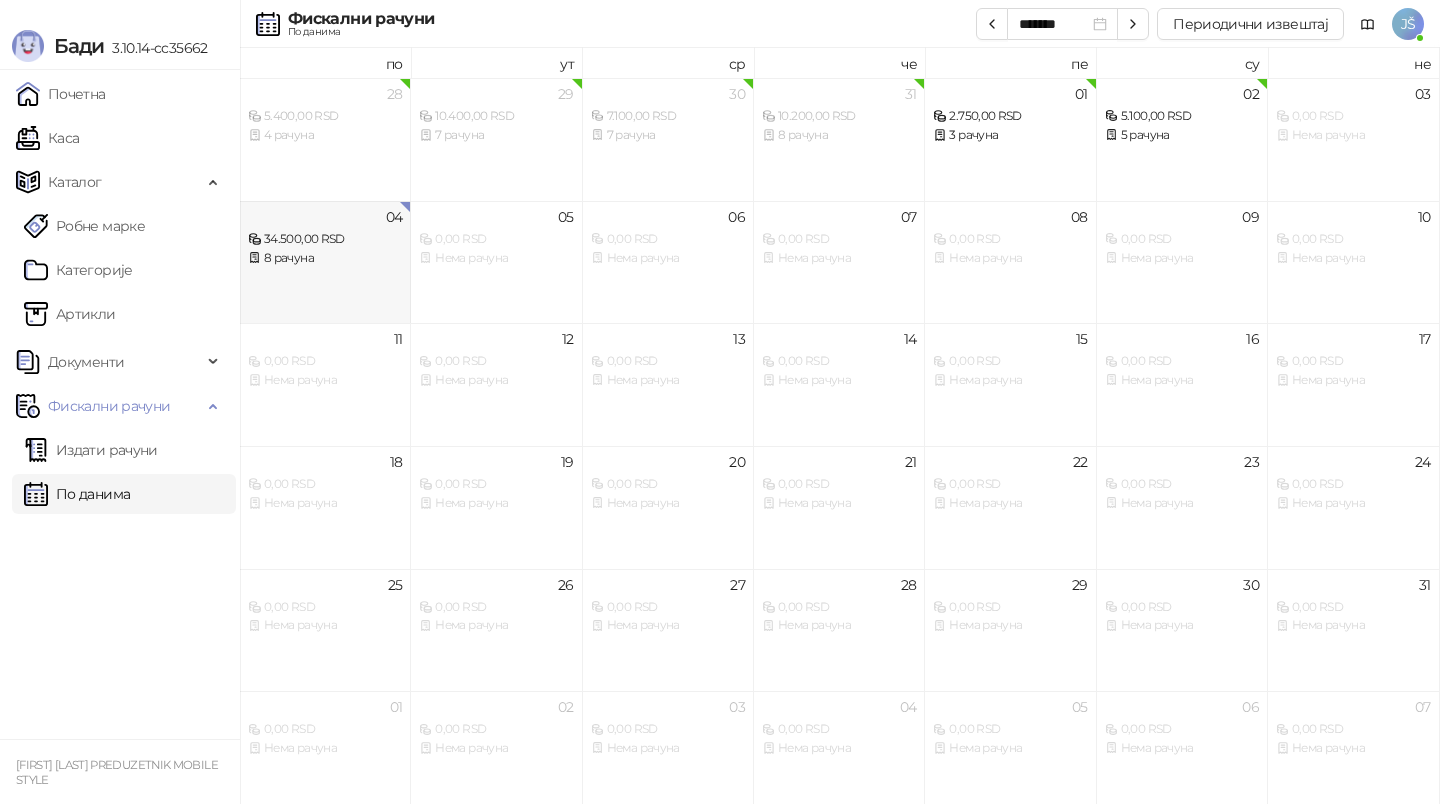click on "04   34.500,00 RSD   8 рачуна" at bounding box center (325, 262) 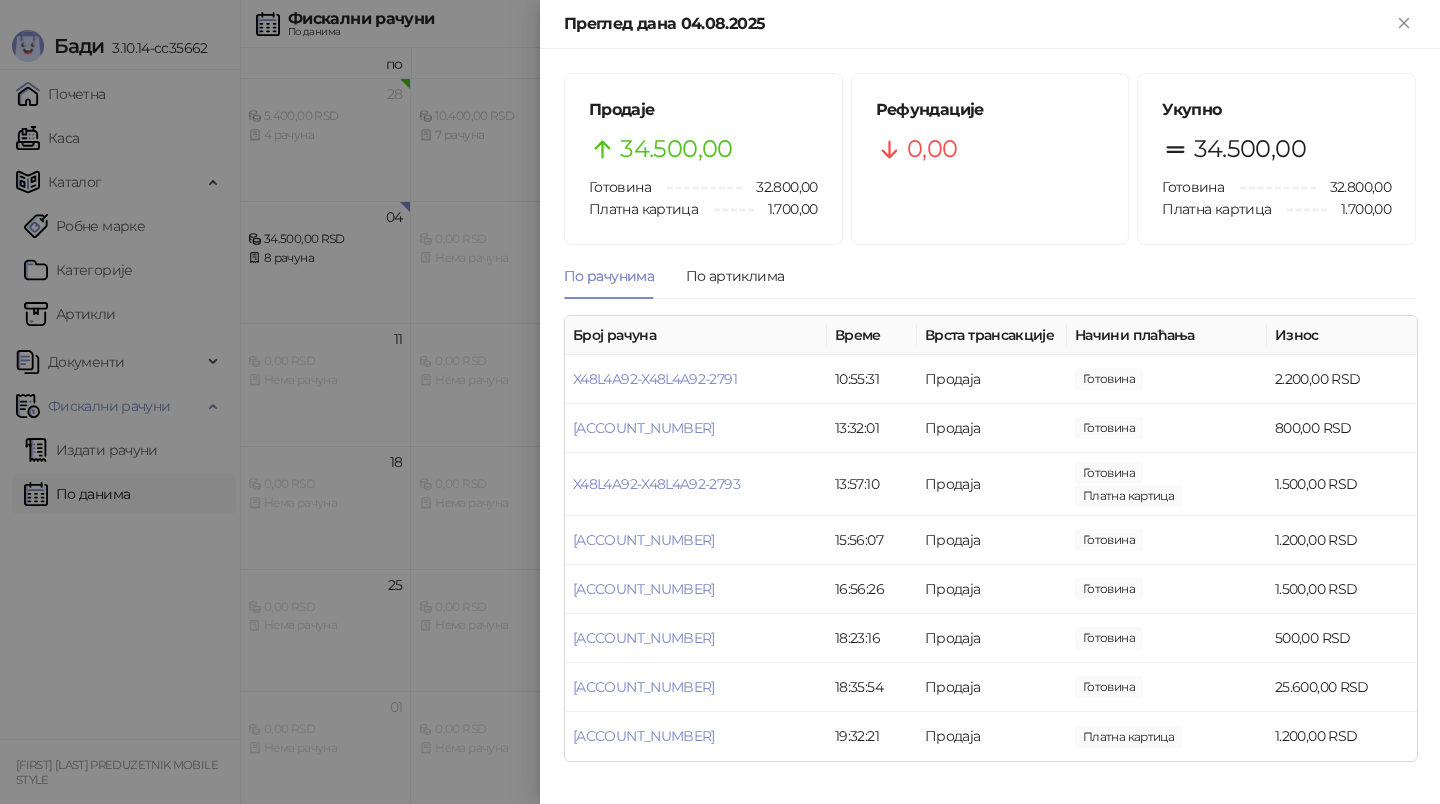 click at bounding box center (720, 402) 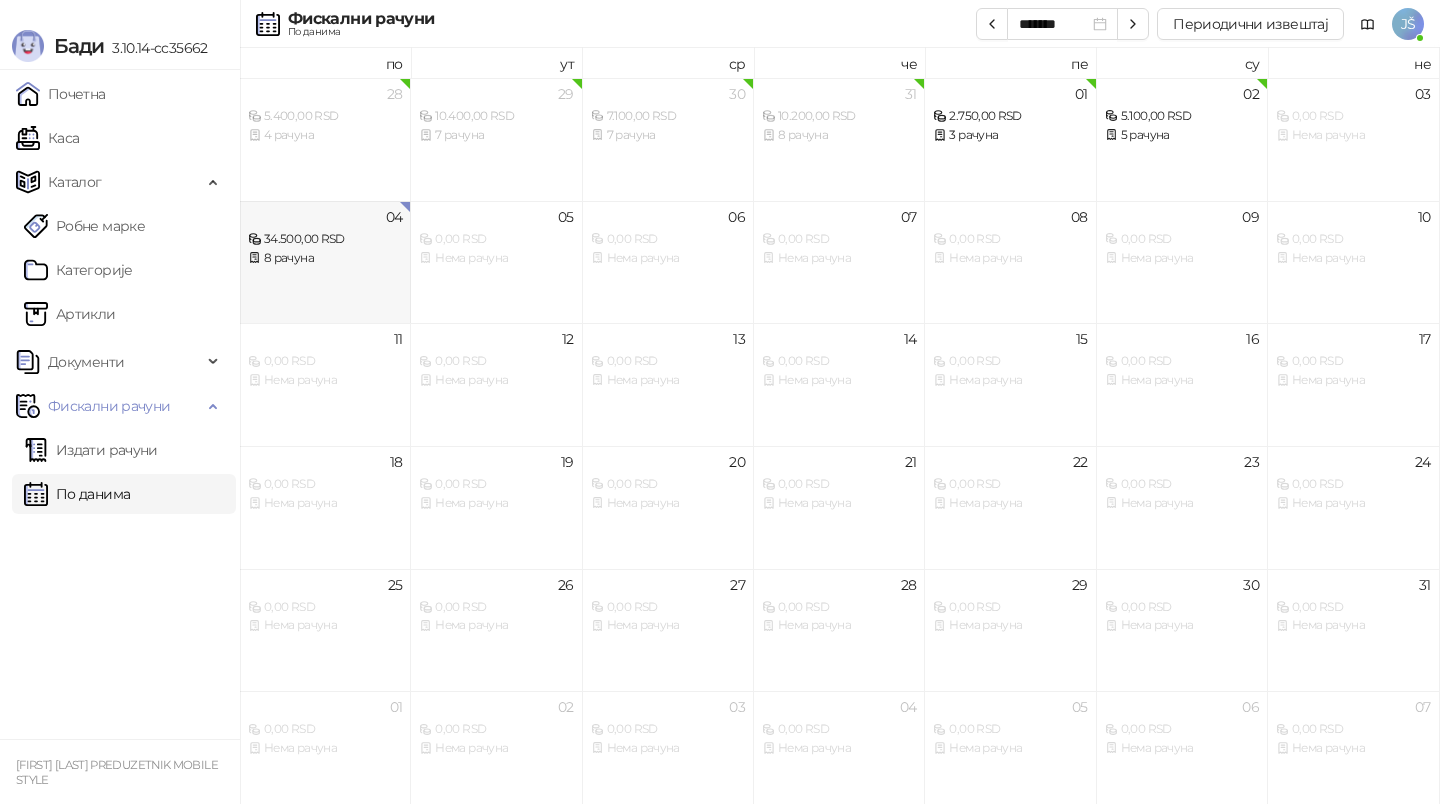 click on "04   34.500,00 RSD   8 рачуна" at bounding box center (325, 262) 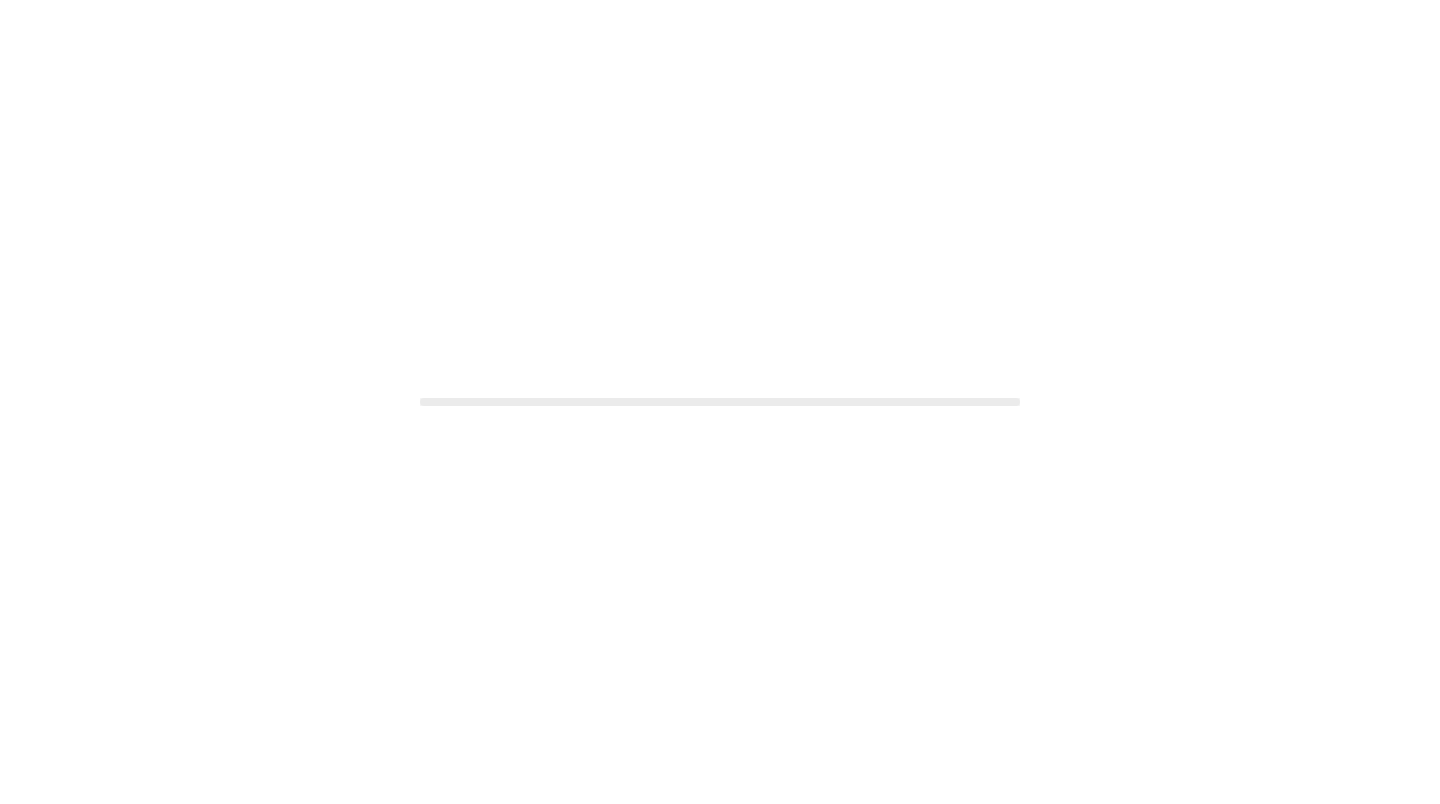 scroll, scrollTop: 0, scrollLeft: 0, axis: both 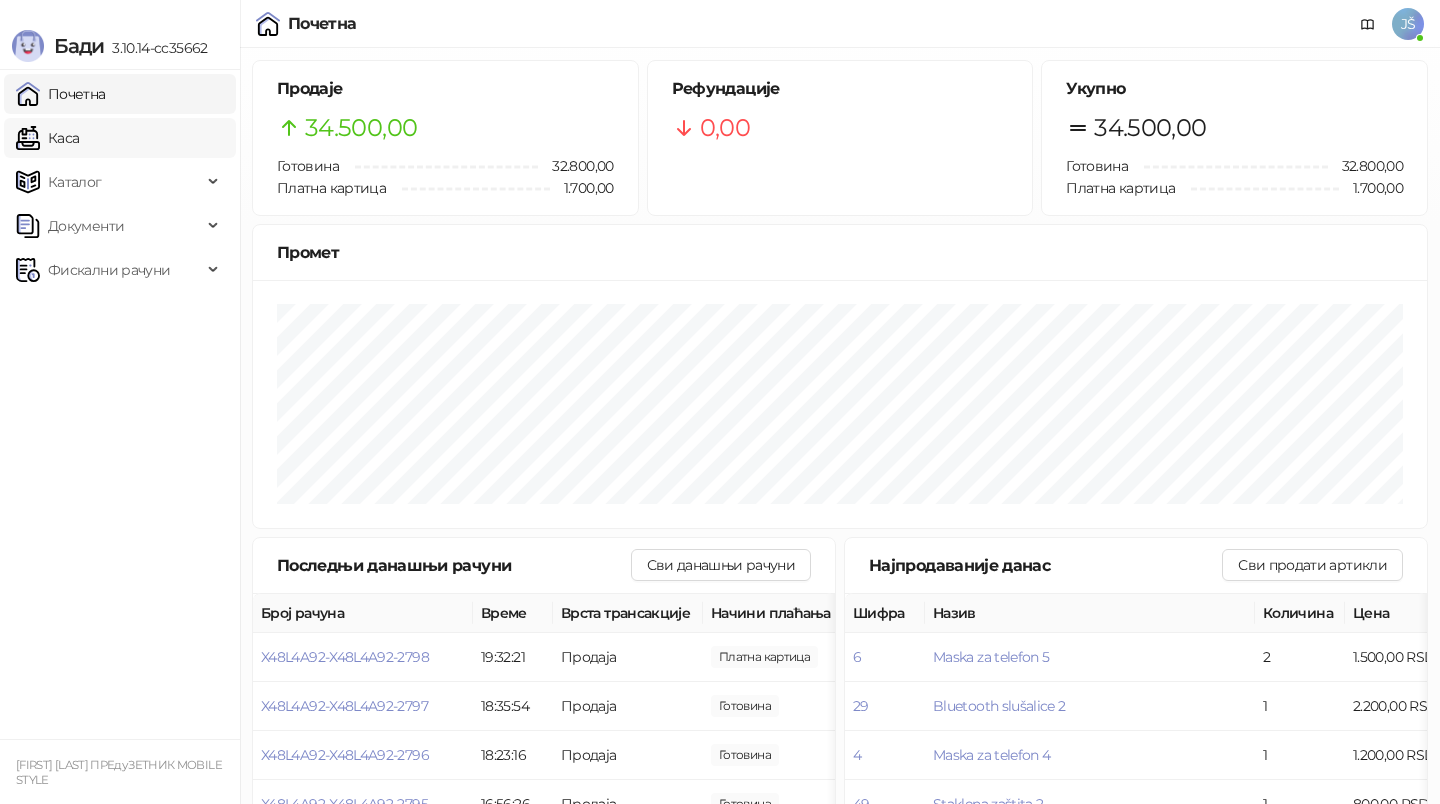 click on "Каса" at bounding box center [47, 138] 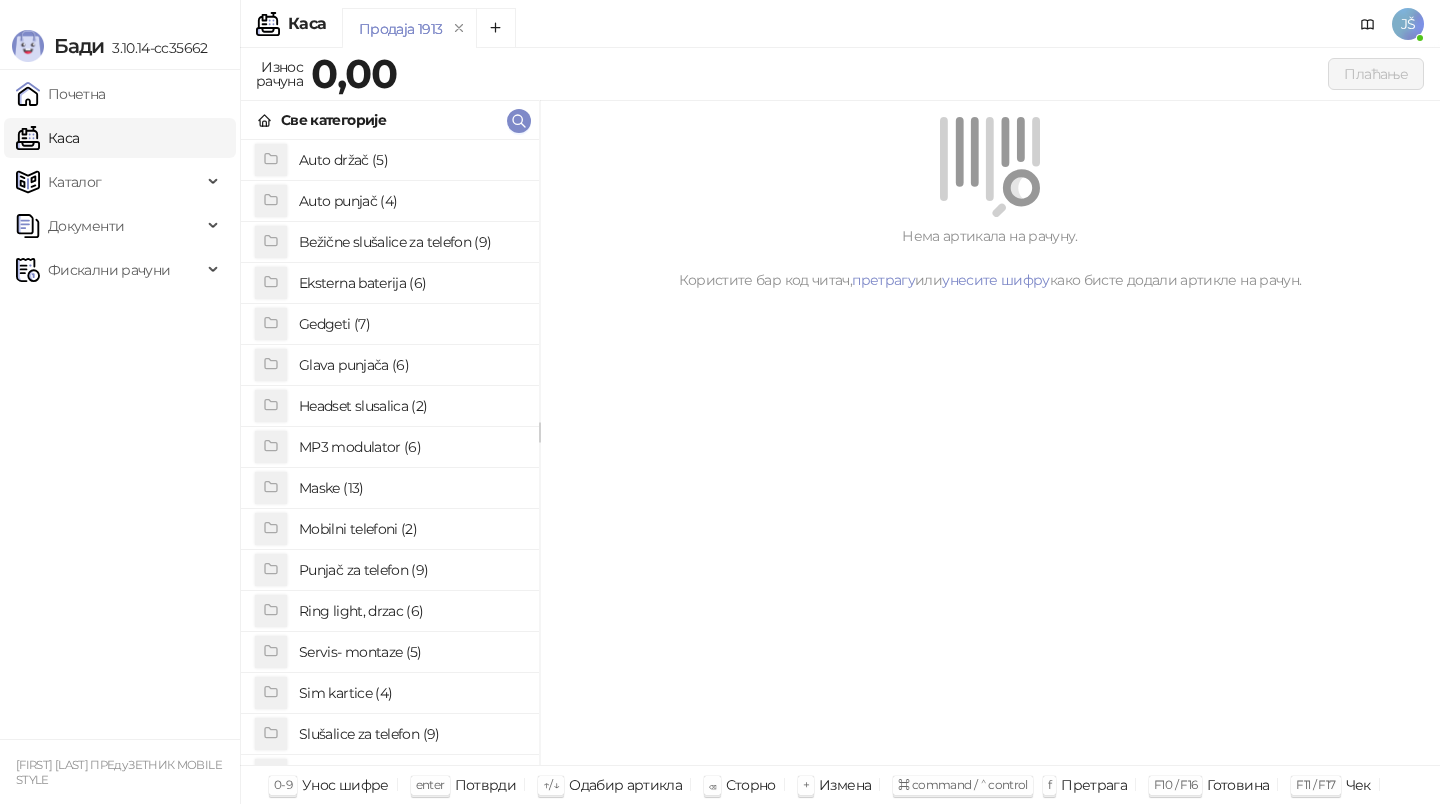 click on "Punjač za telefon  (9)" at bounding box center (411, 570) 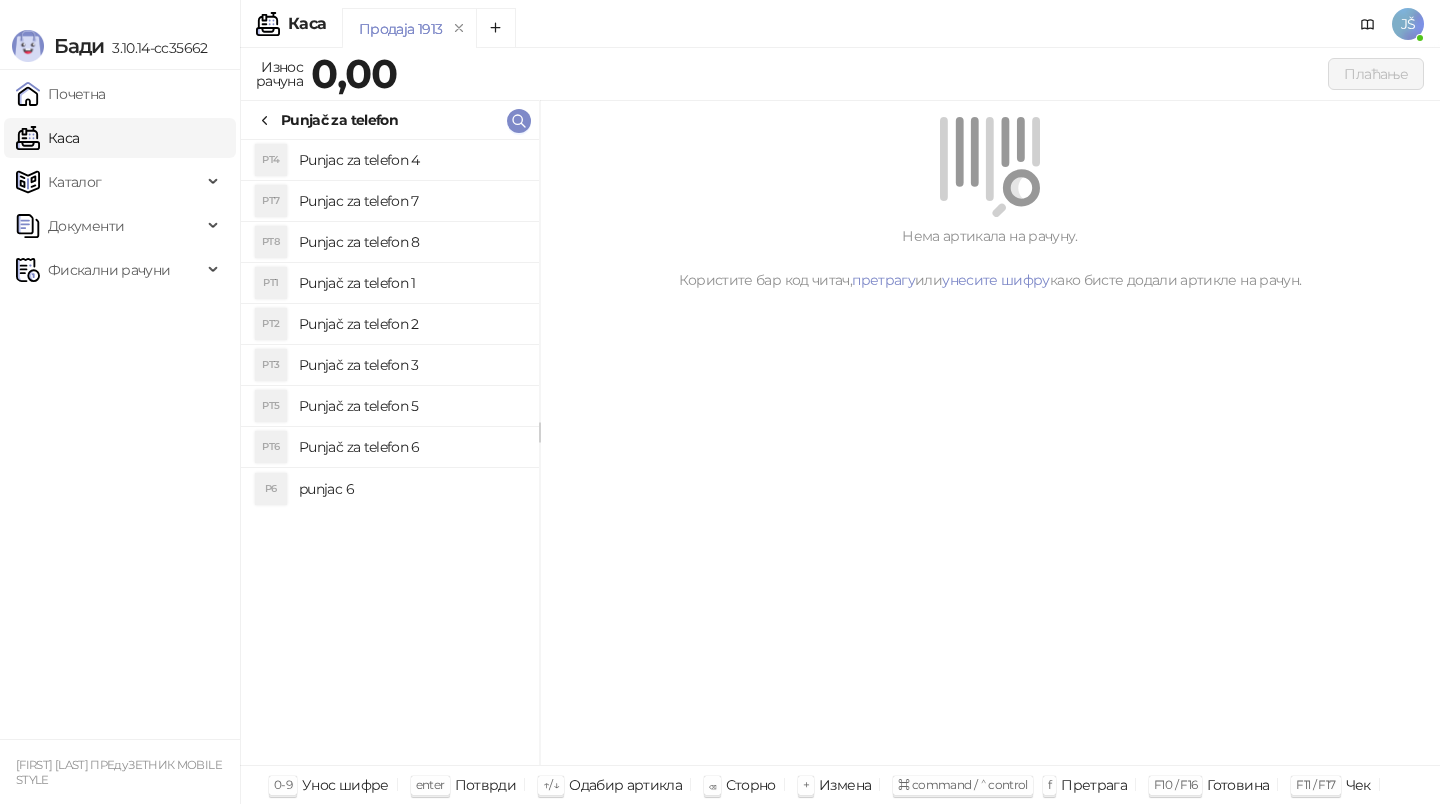 click on "Punjač za telefon 3" at bounding box center (411, 365) 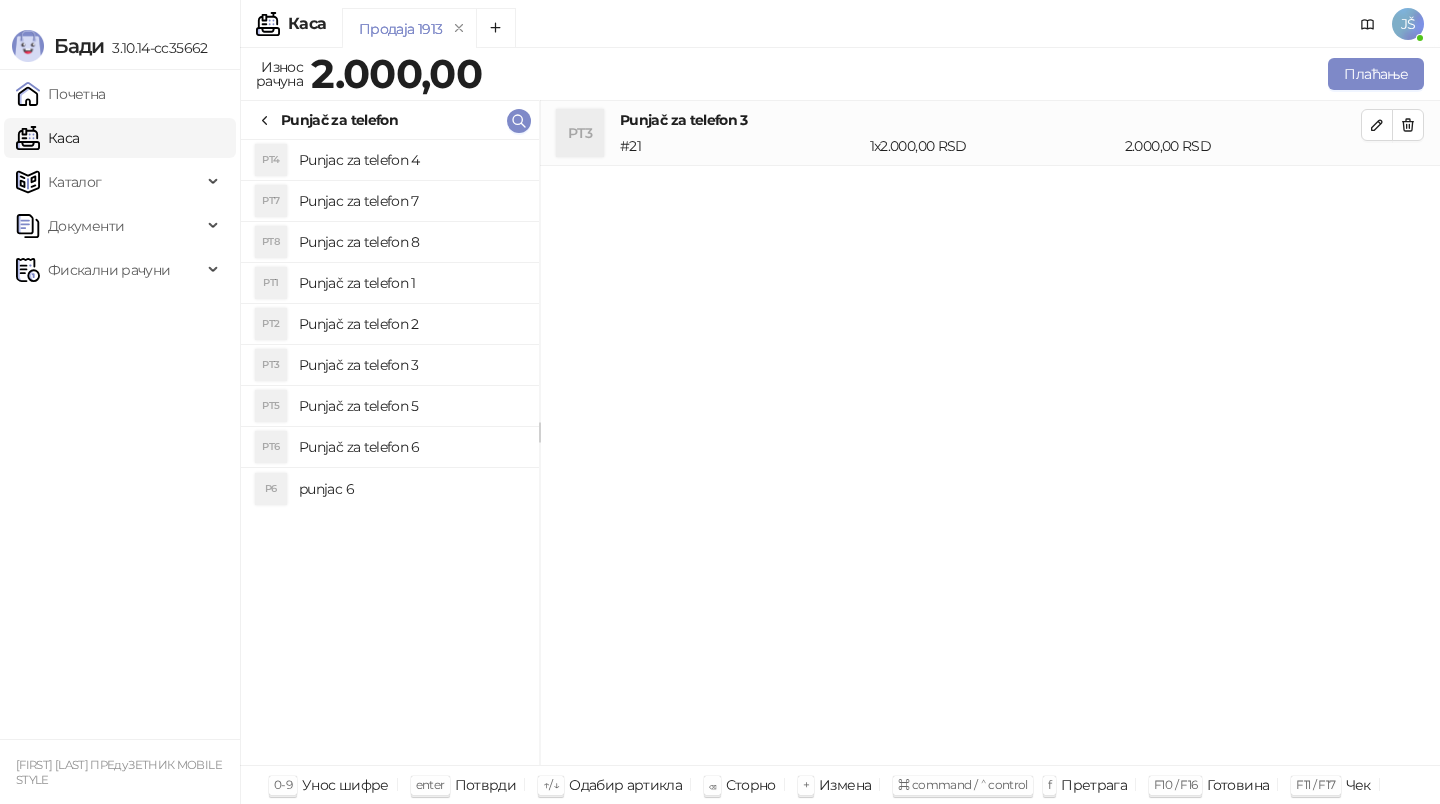click on "Punjač za telefon 5" at bounding box center (411, 406) 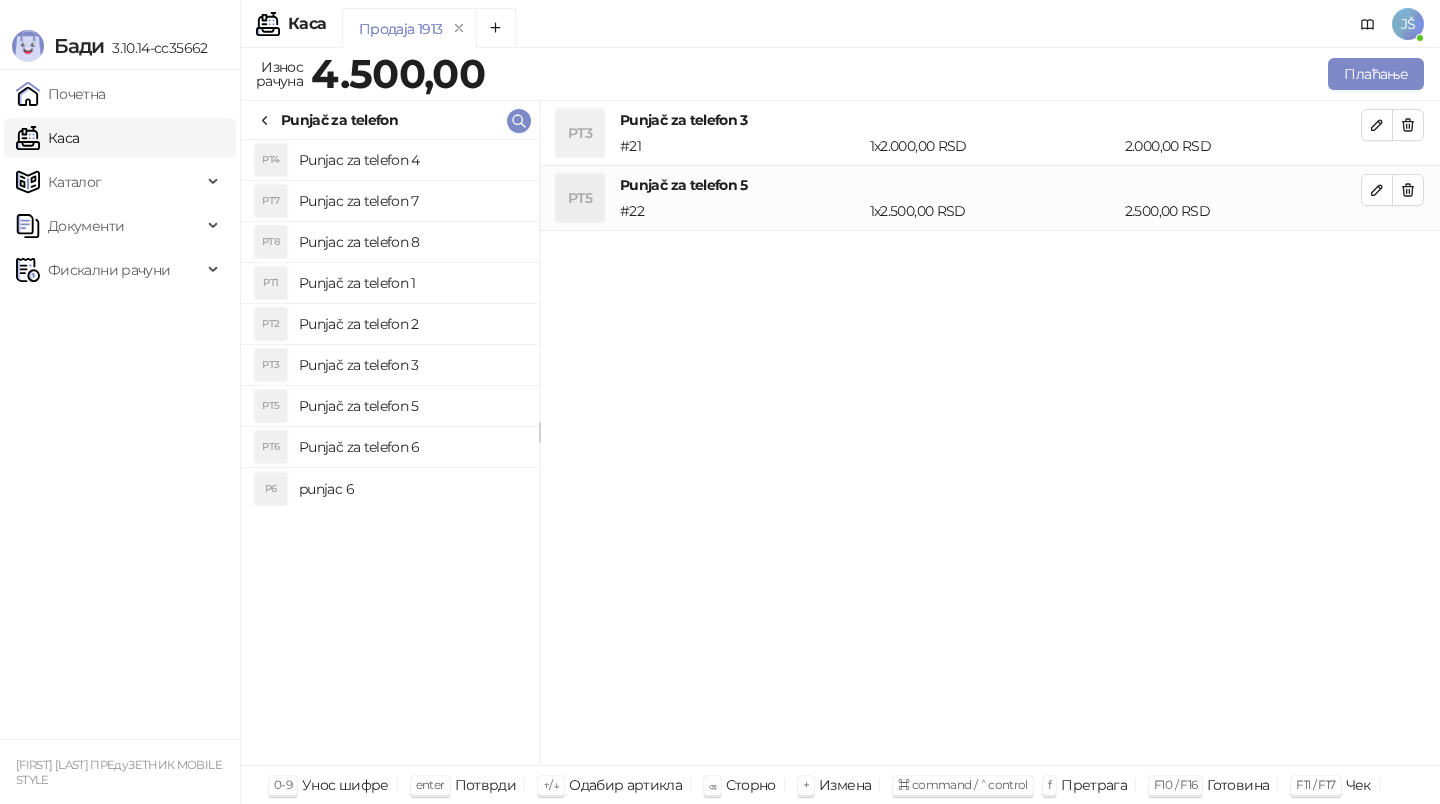 click on "Punjač za telefon 6" at bounding box center (411, 447) 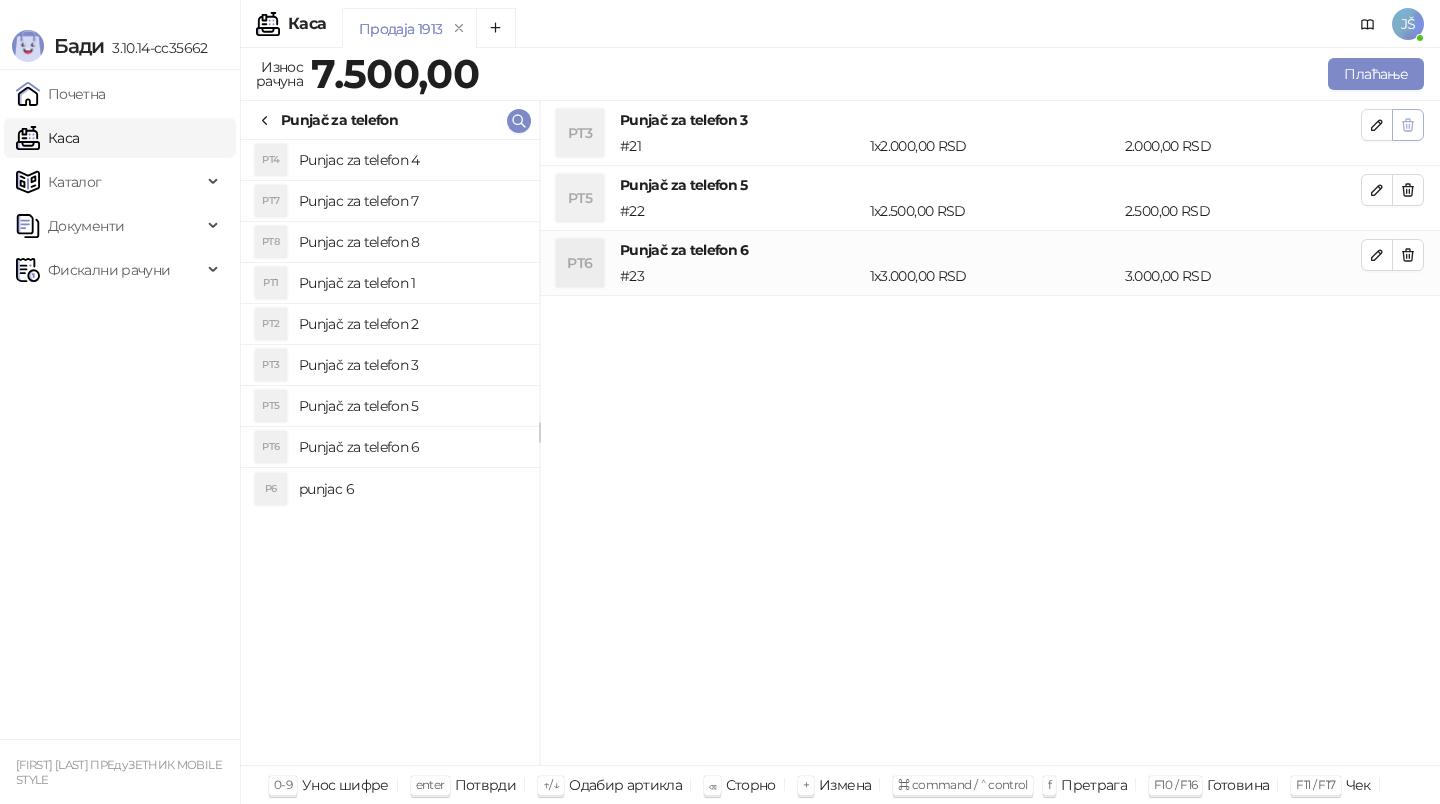 click 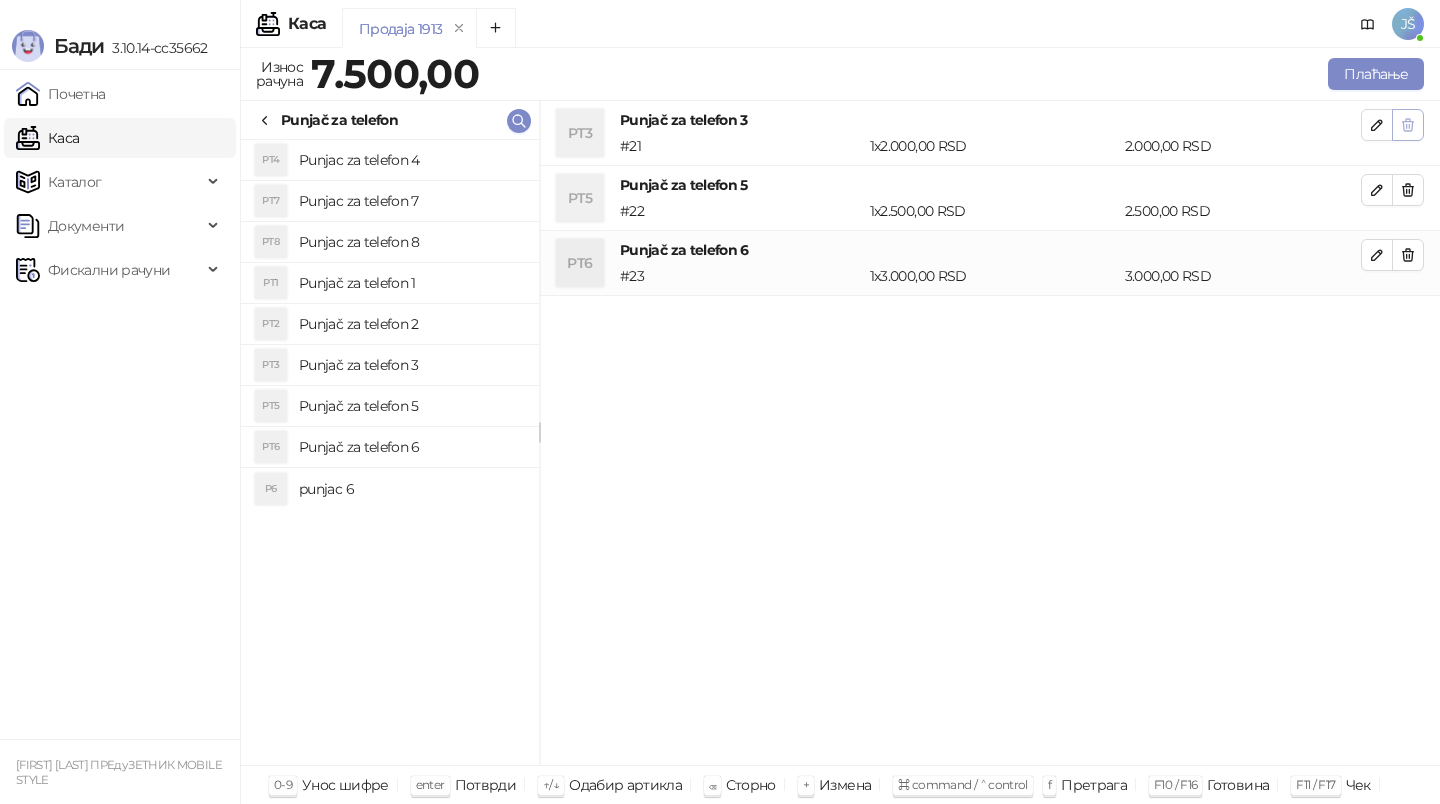 click 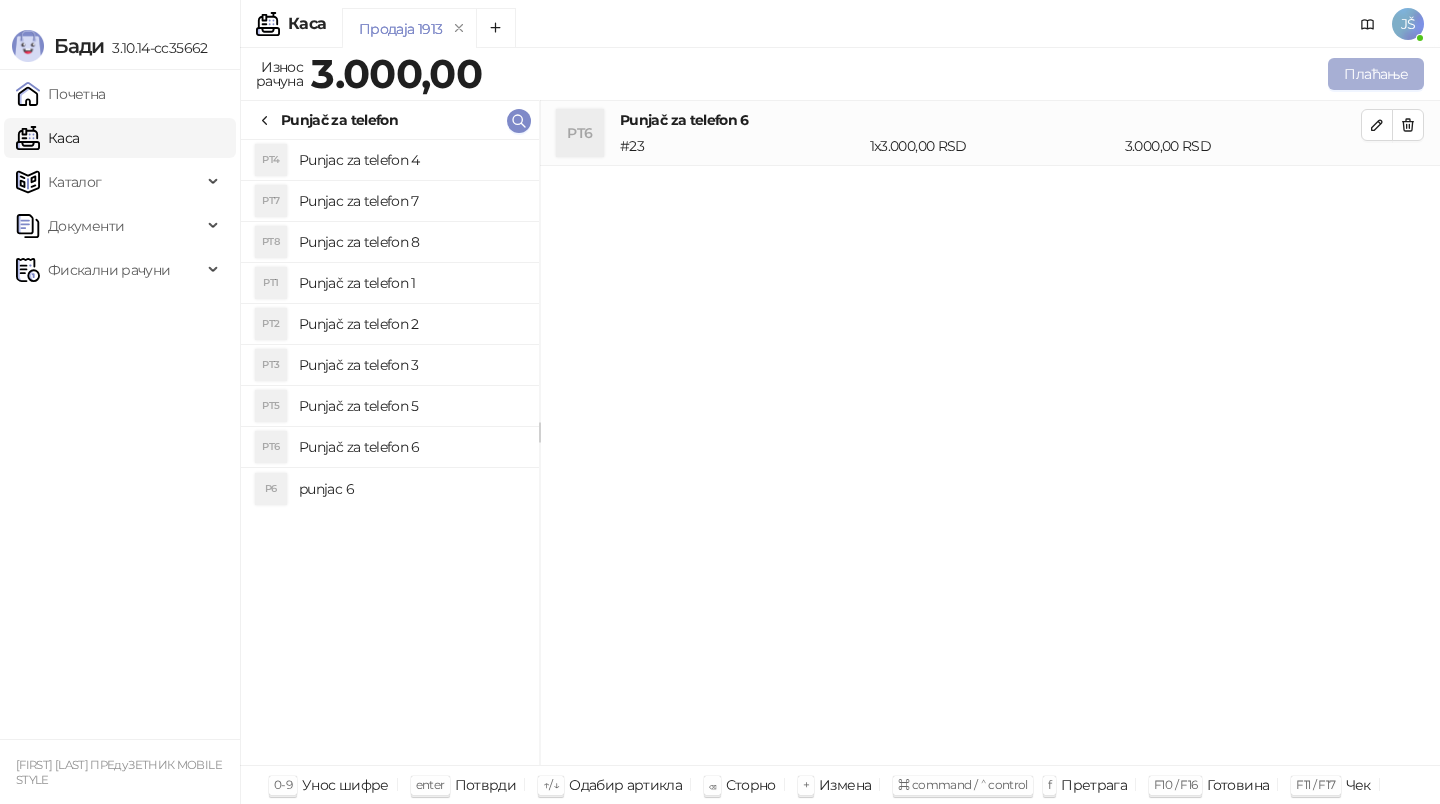 click on "Плаћање" at bounding box center [1376, 74] 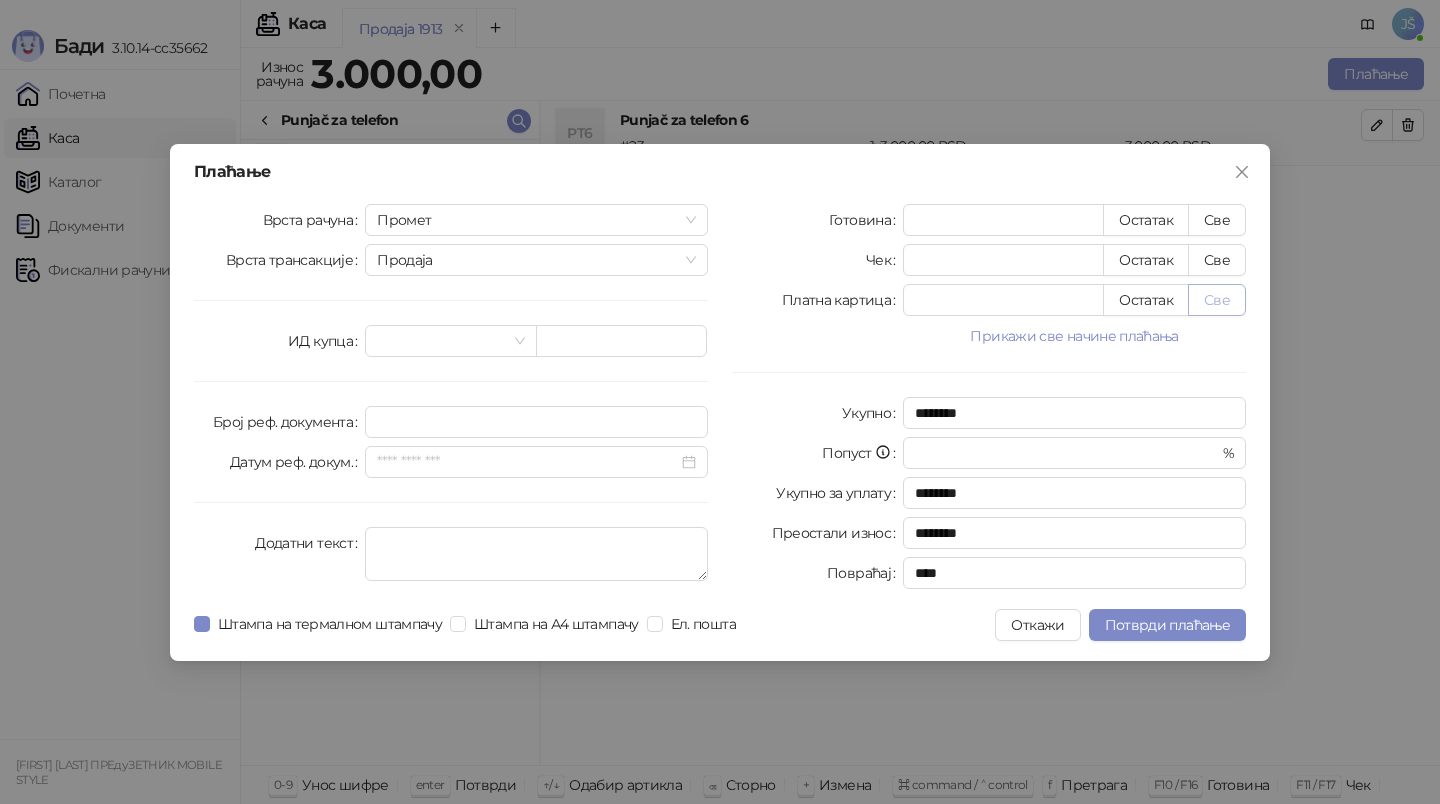 click on "Све" at bounding box center [1217, 300] 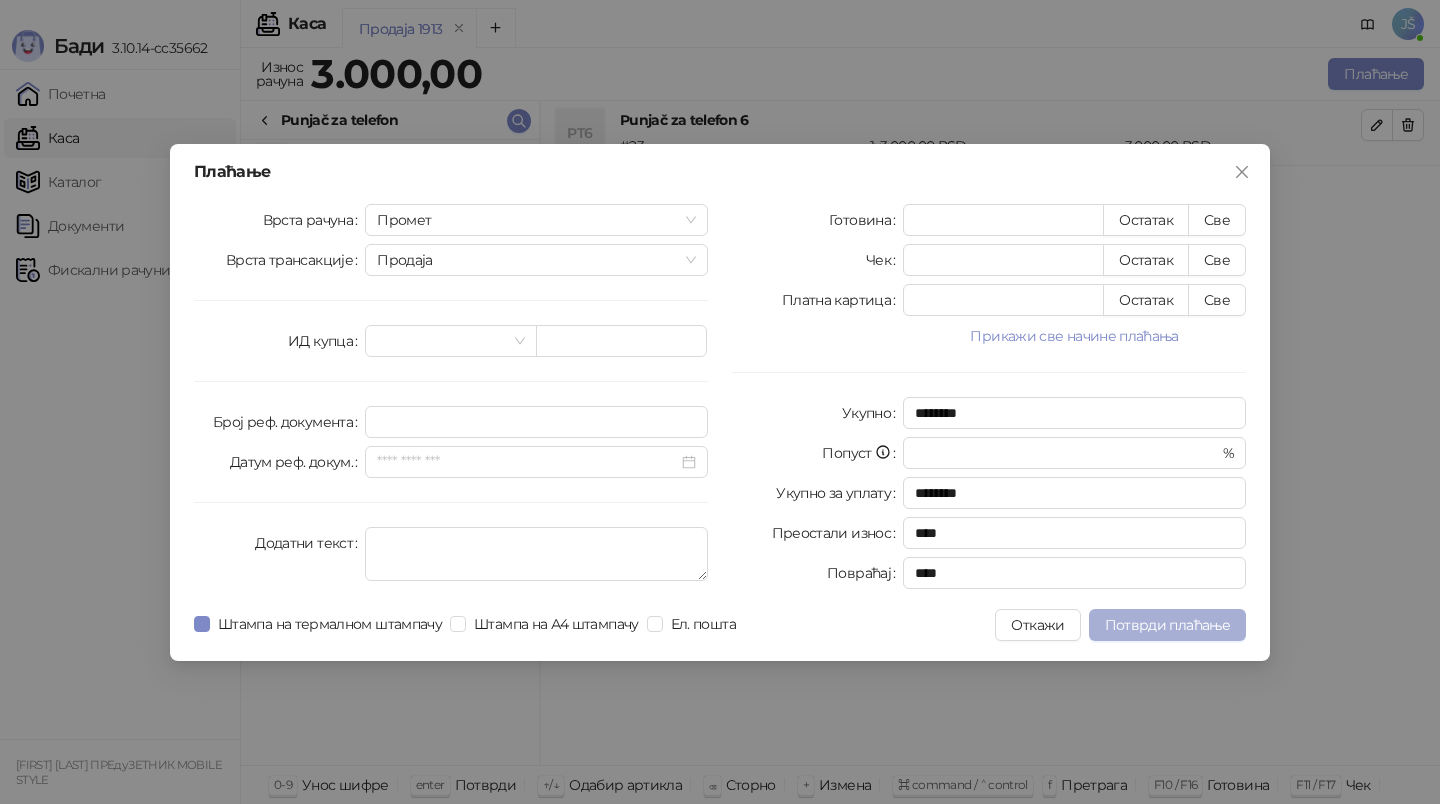 click on "Потврди плаћање" at bounding box center [1167, 625] 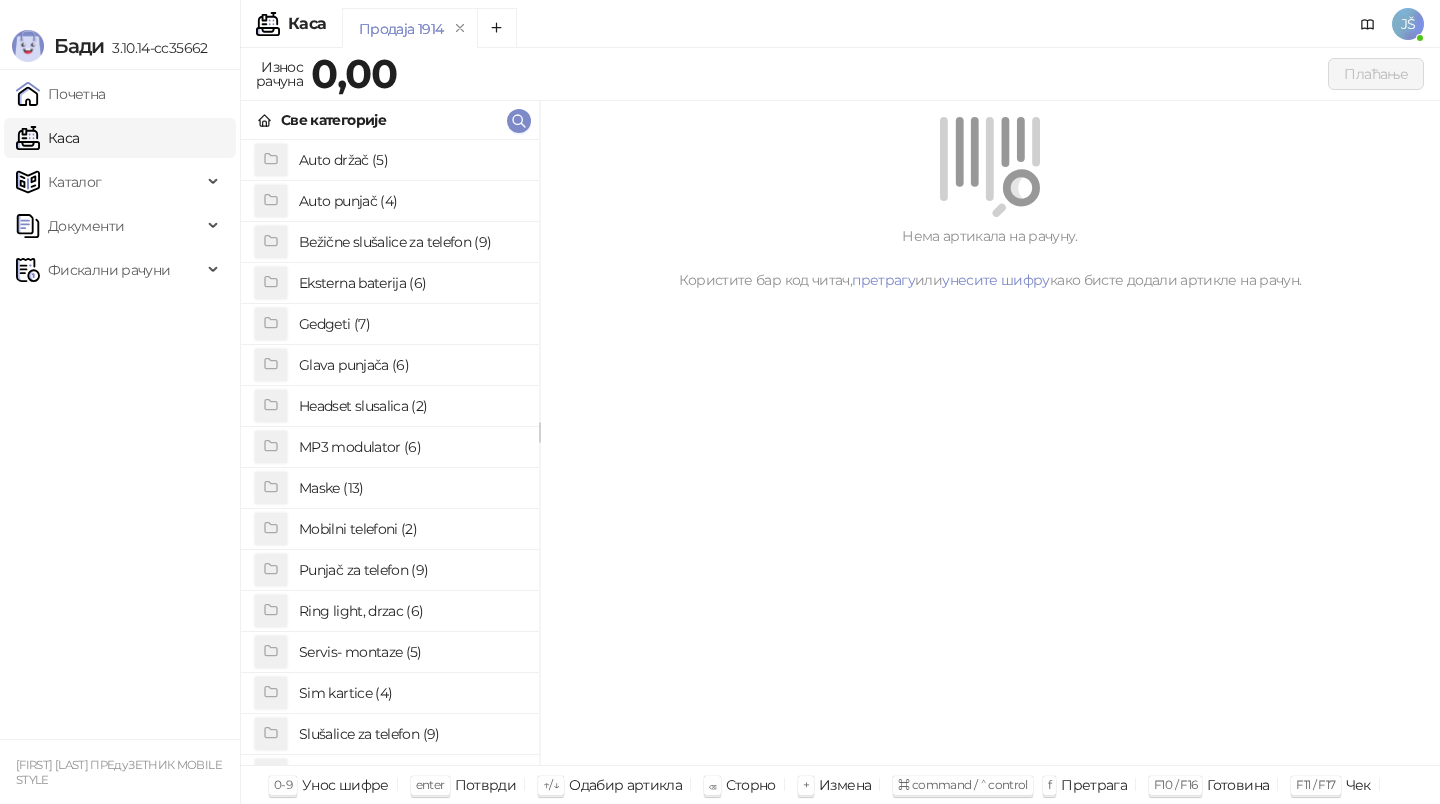 click on "Нема артикала на рачуну.  Користите бар код читач,  претрагу  или  унесите шифру  како бисте додали артикле на рачун." at bounding box center (990, 433) 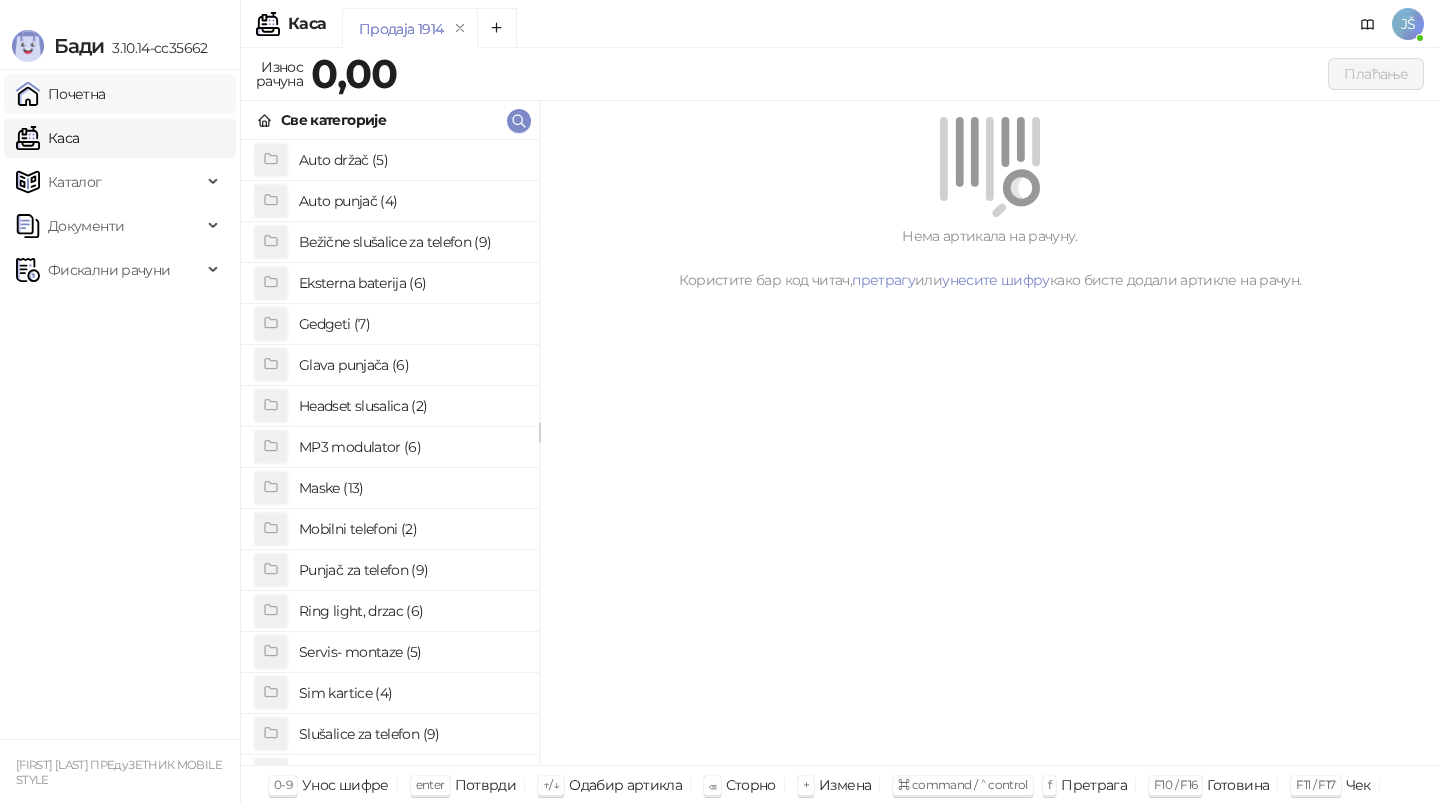 click on "Почетна" at bounding box center (61, 94) 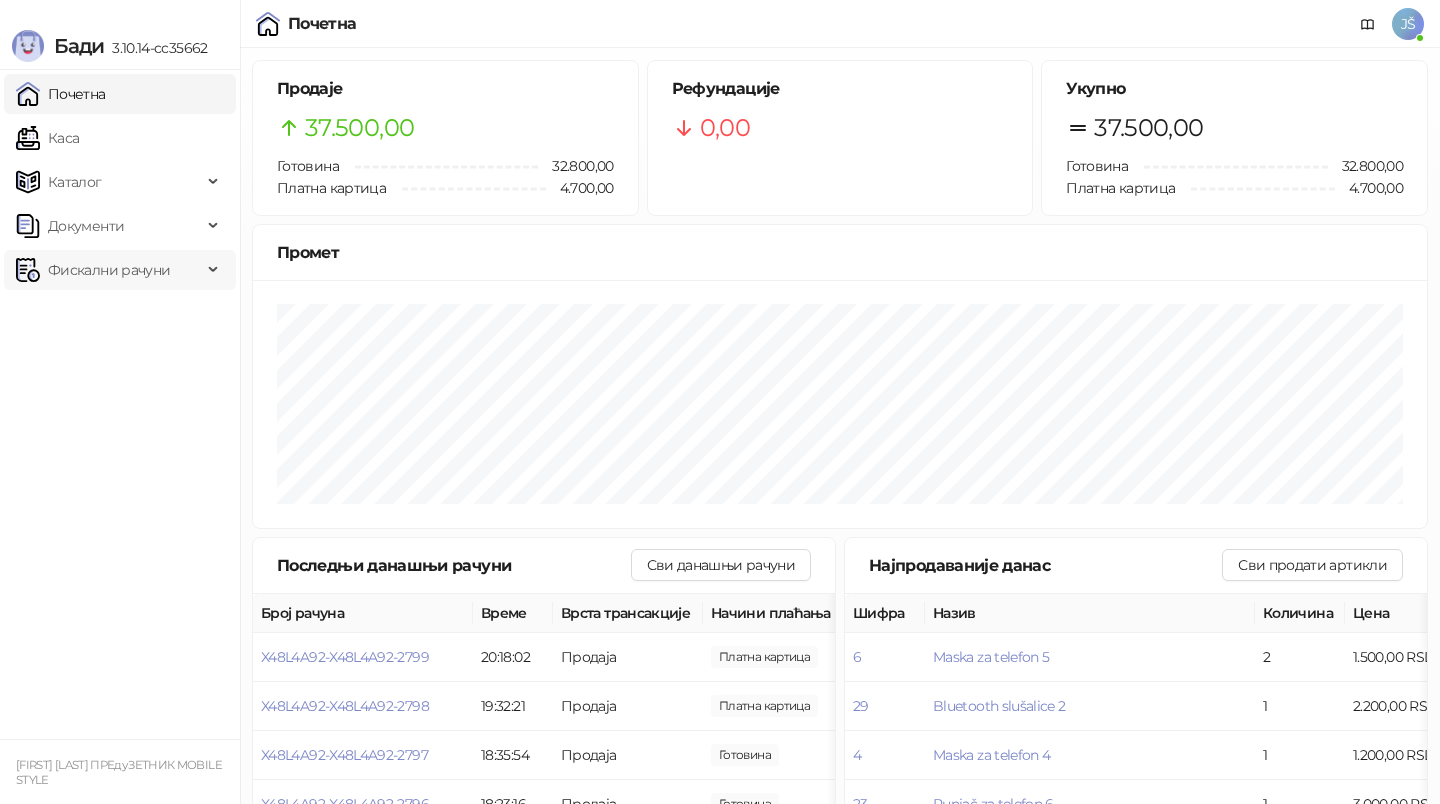 click on "Фискални рачуни" at bounding box center (109, 270) 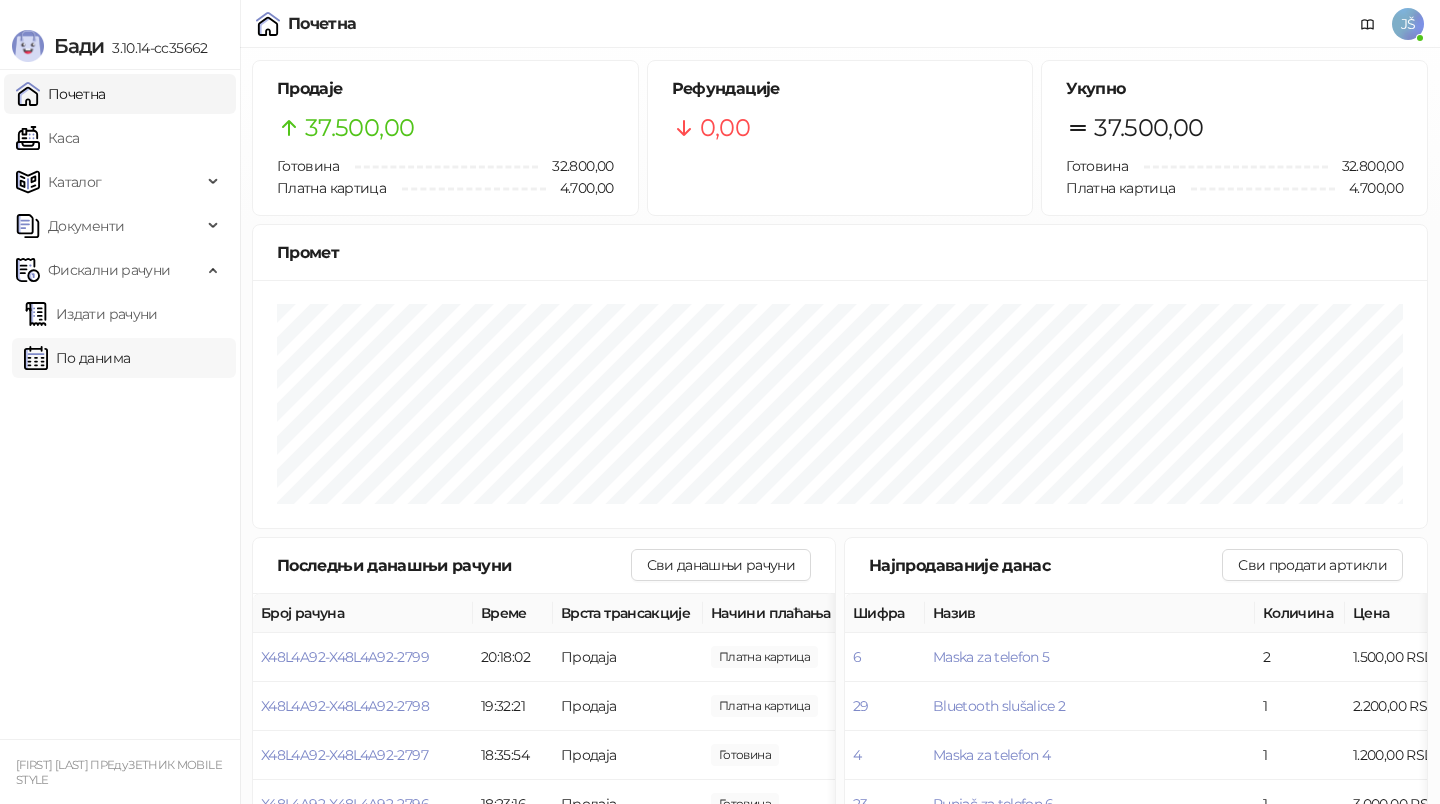click on "По данима" at bounding box center [77, 358] 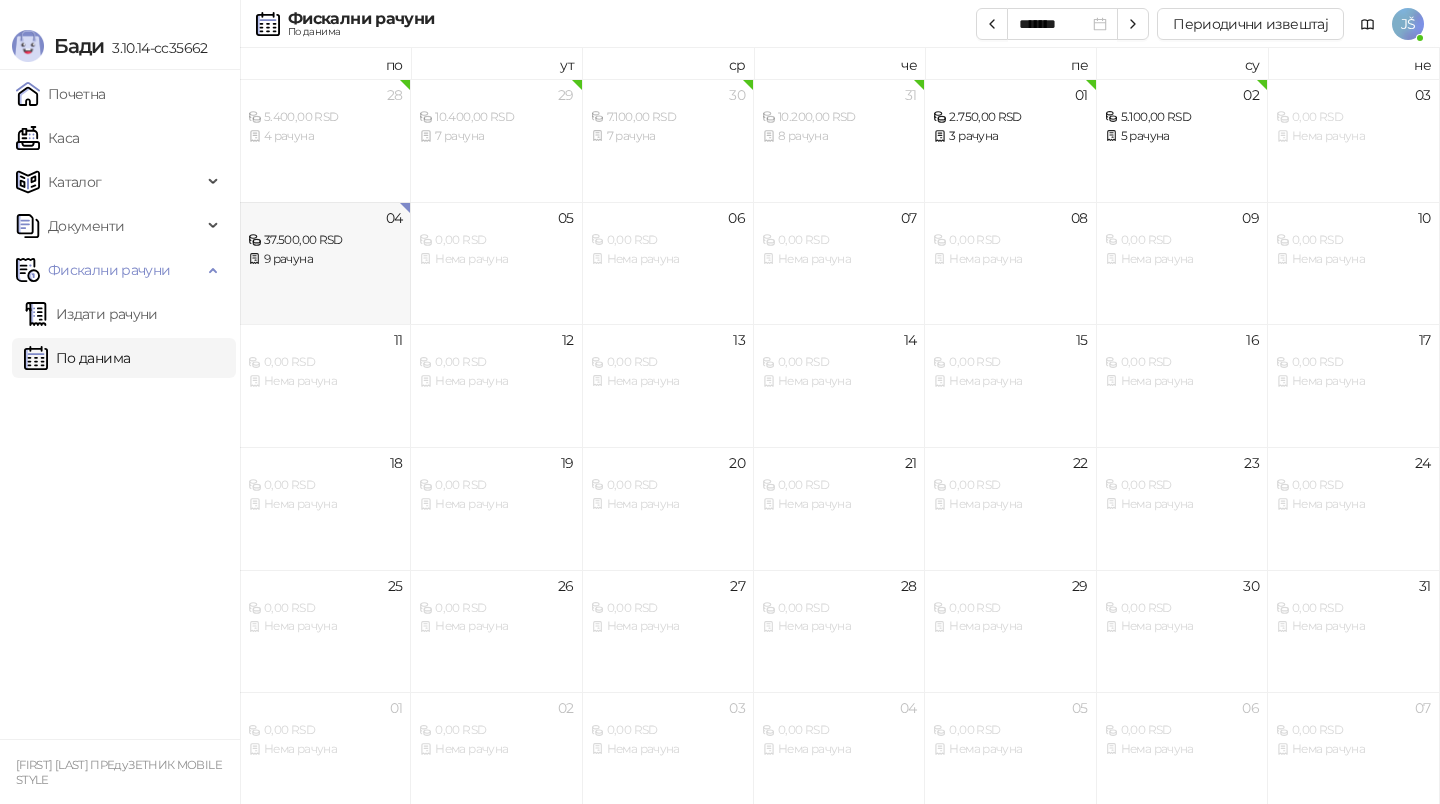 click on "04   37.500,00 RSD   9 рачуна" at bounding box center (325, 263) 